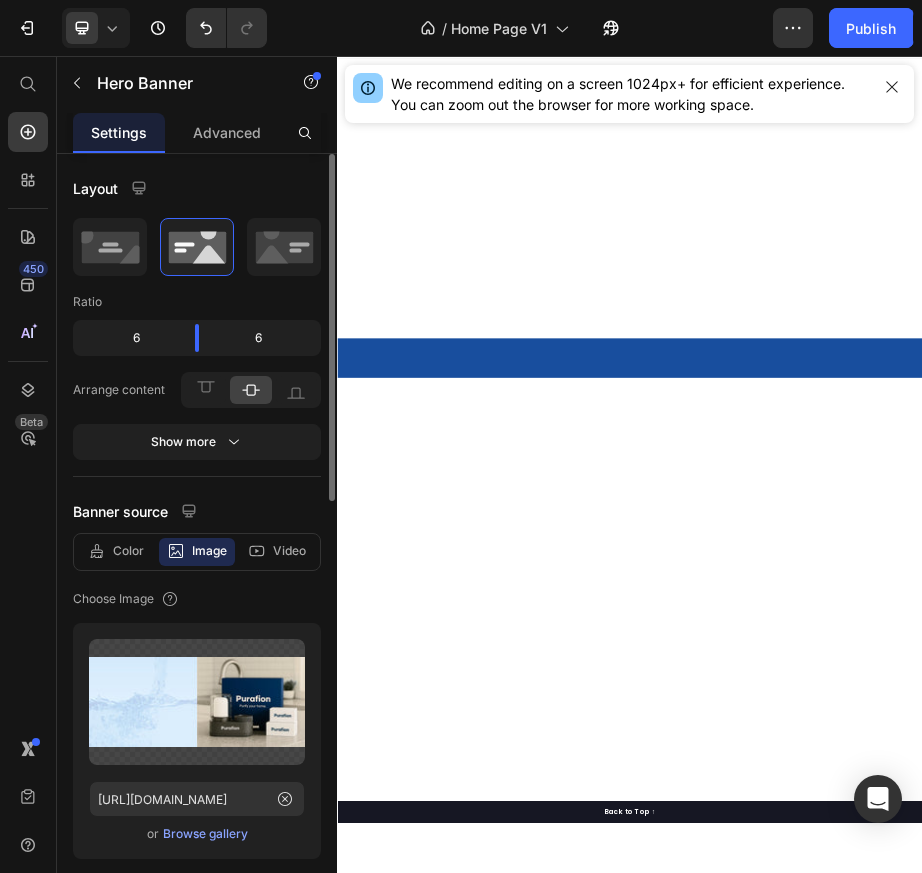 scroll, scrollTop: 5216, scrollLeft: 0, axis: vertical 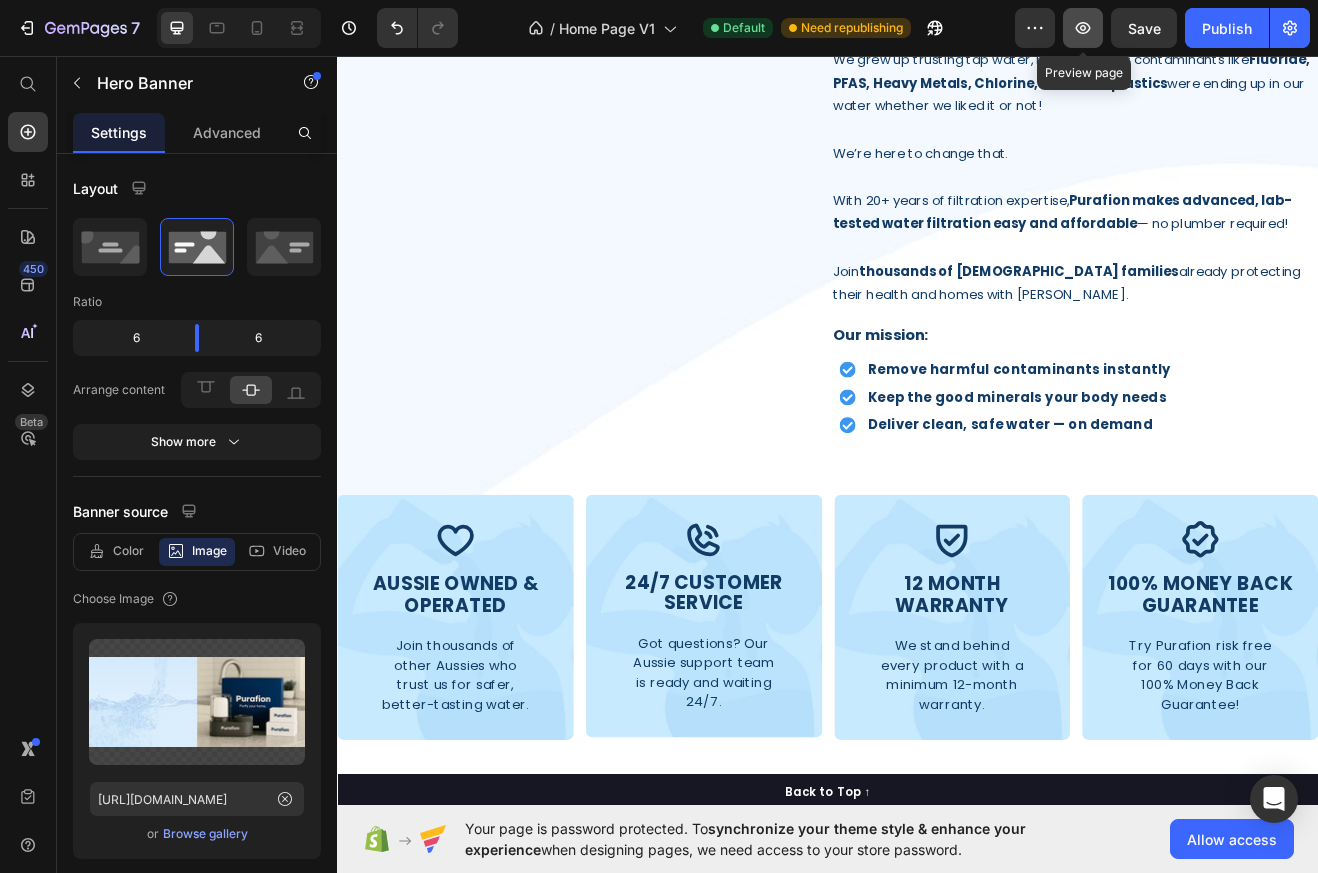 click 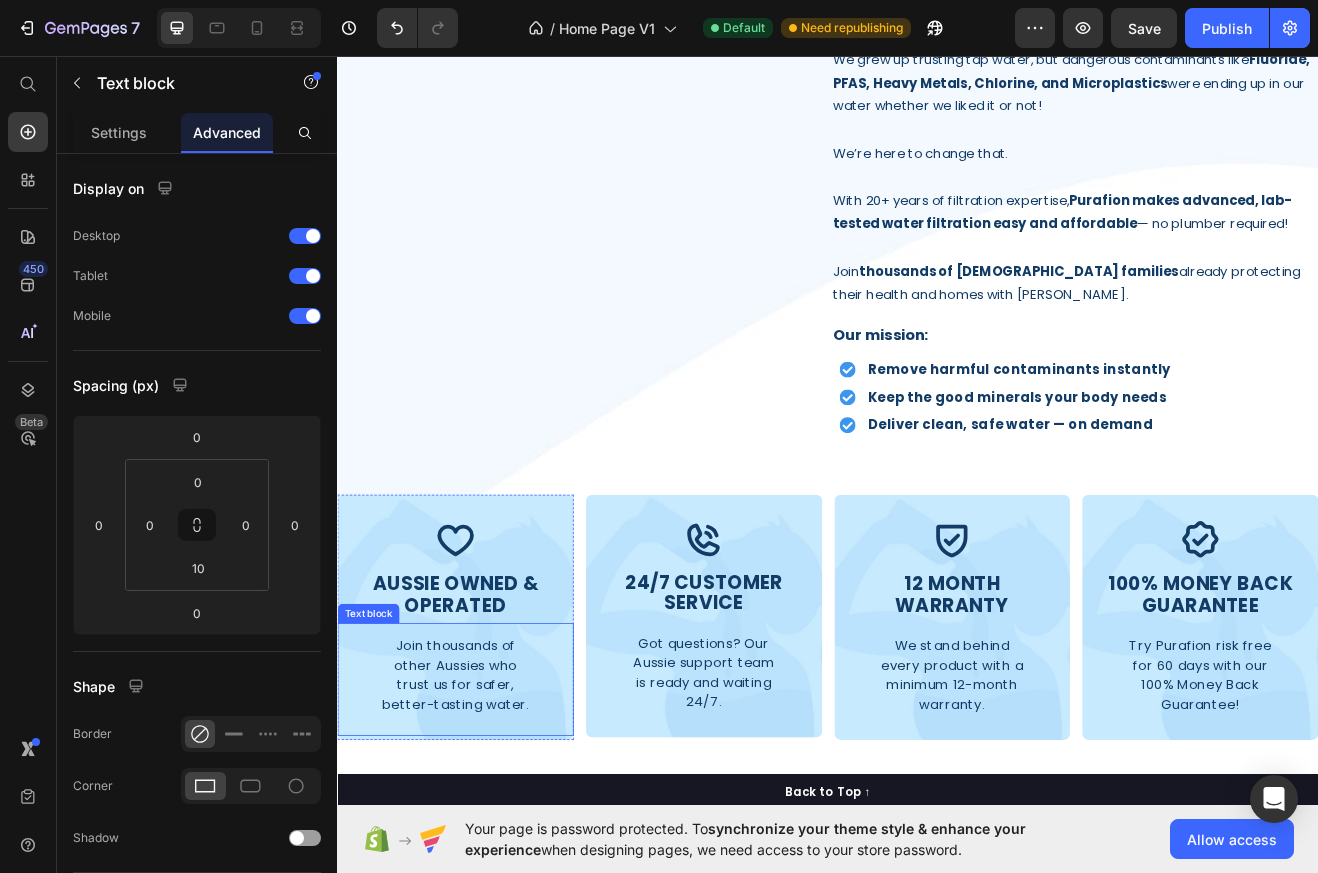 click on "Join thousands of other Aussies who trust us for safer, better-tasting water." at bounding box center [481, 813] 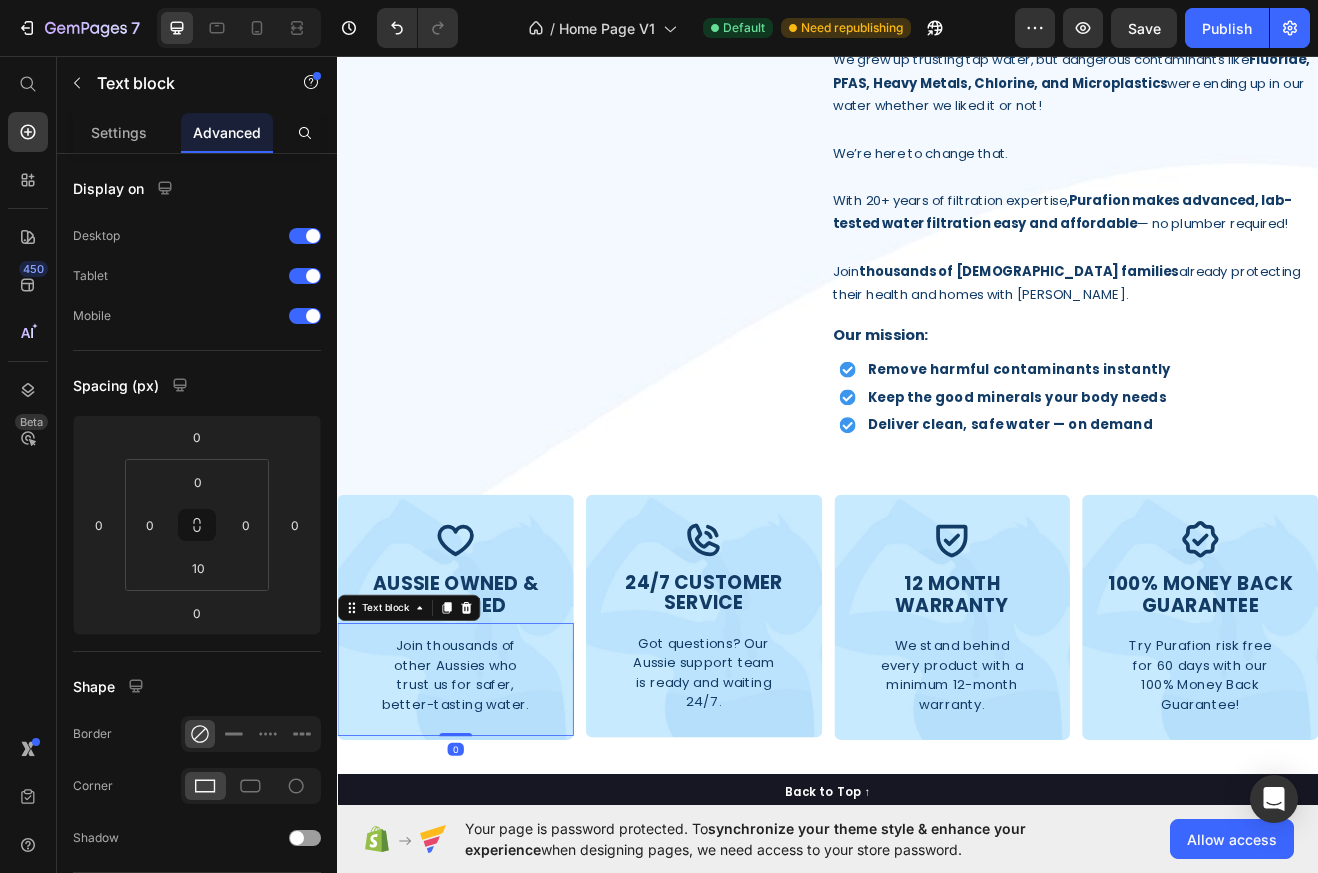click on "Join thousands of other Aussies who trust us for safer, better-tasting water." at bounding box center [481, 813] 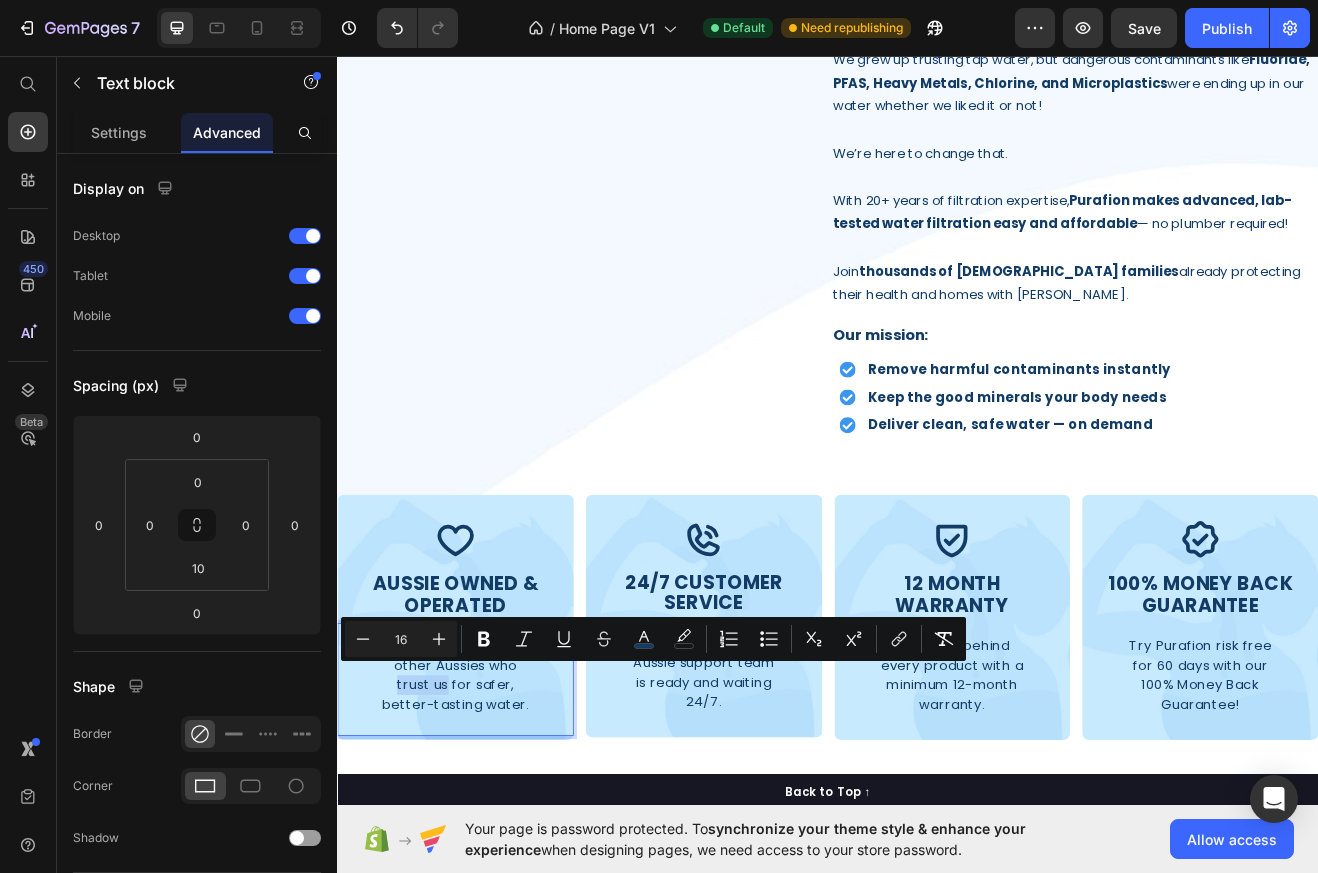 drag, startPoint x: 468, startPoint y: 818, endPoint x: 410, endPoint y: 814, distance: 58.137768 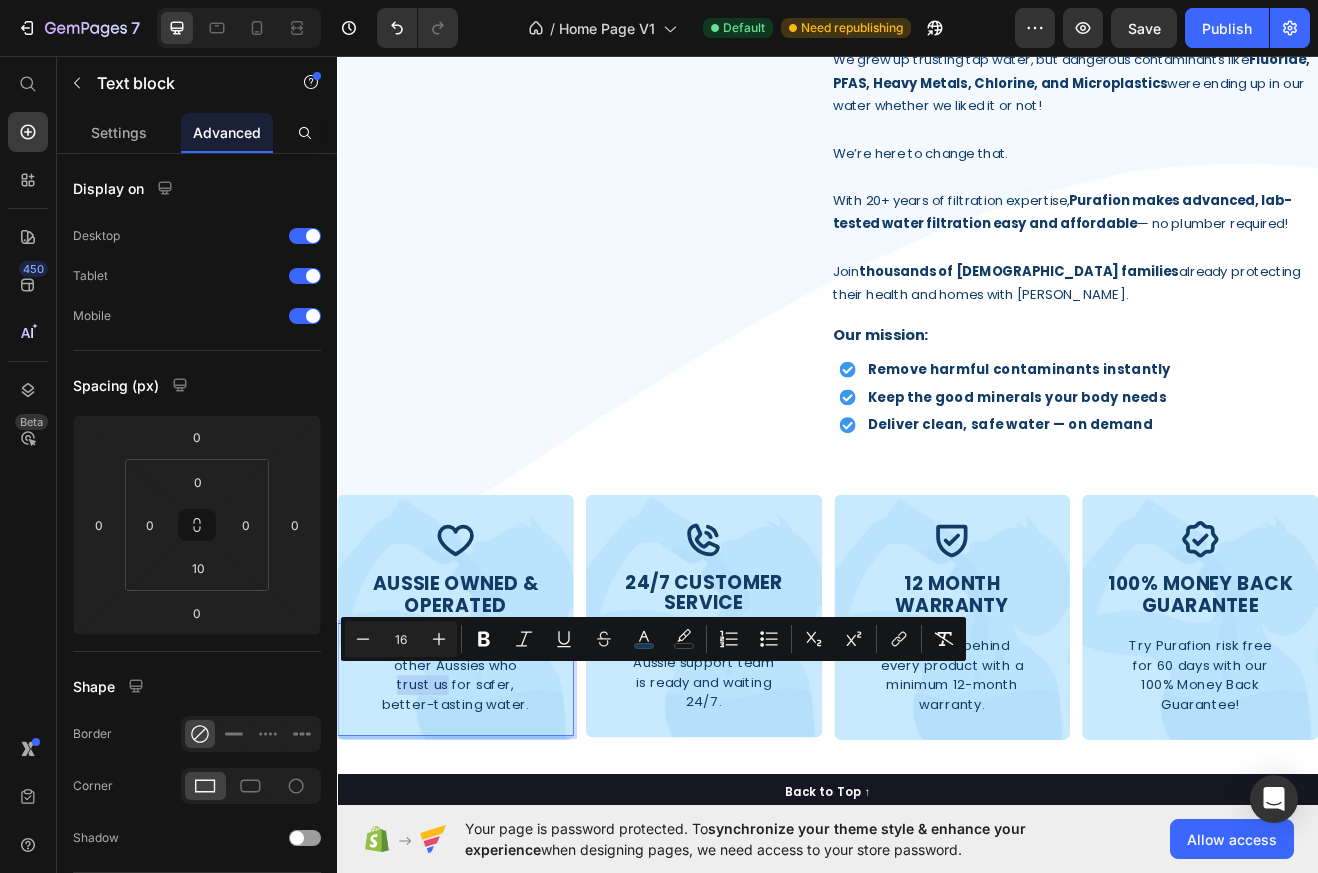 click on "Join thousands of other Aussies who trust us for safer, better-tasting water." at bounding box center (481, 813) 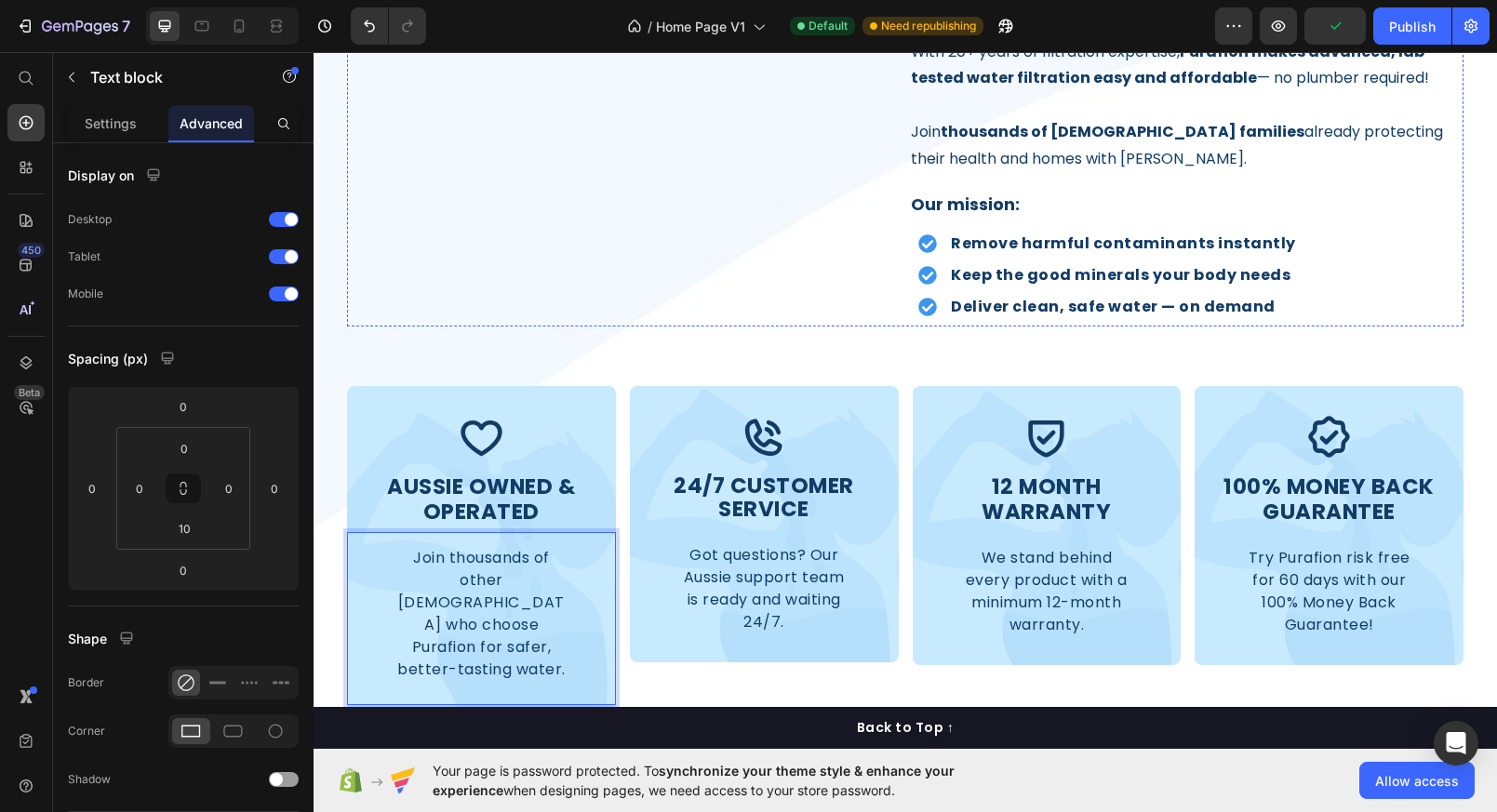 scroll, scrollTop: 4725, scrollLeft: 0, axis: vertical 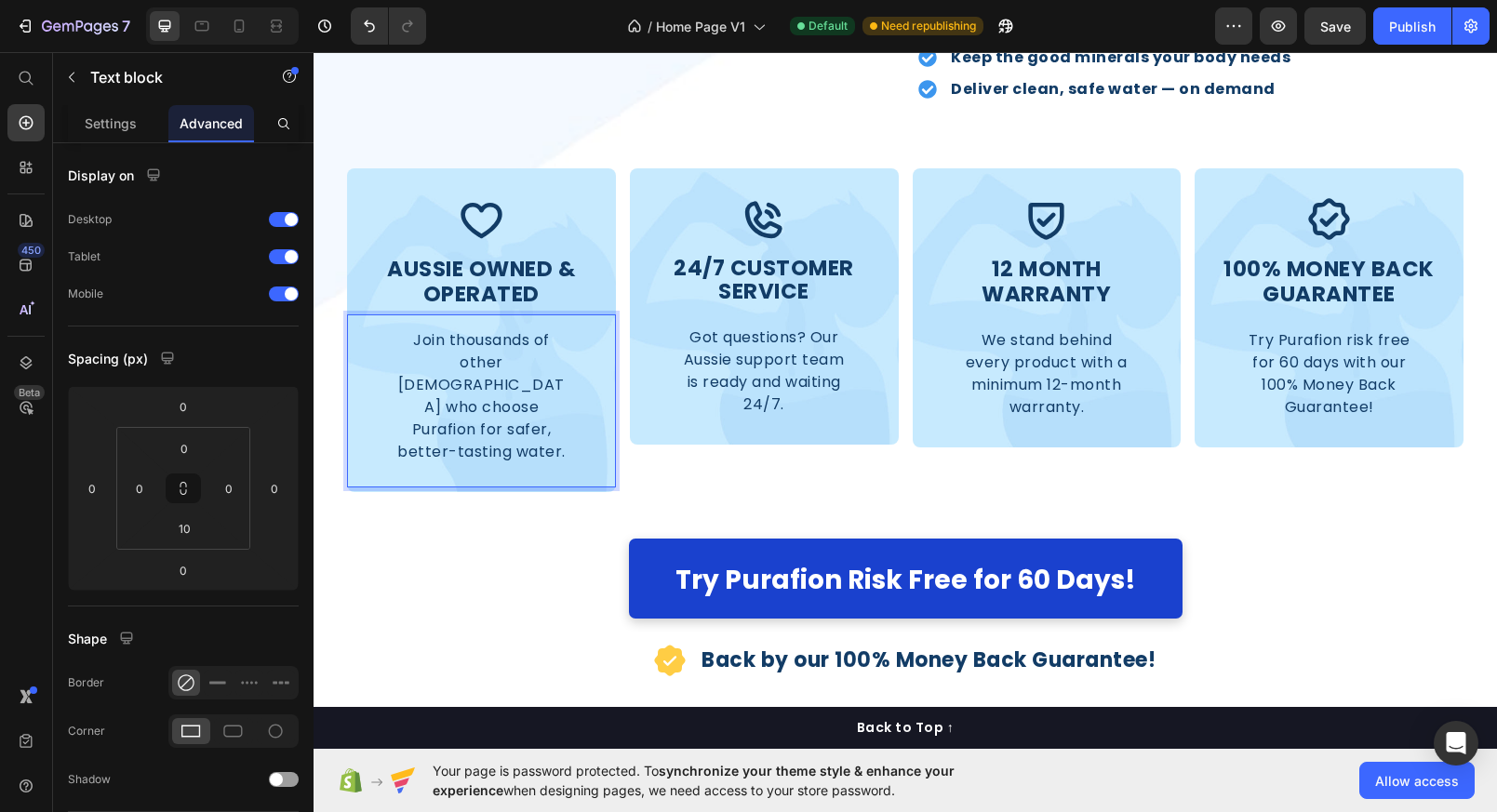 click on "Join thousands of other [DEMOGRAPHIC_DATA] who choose Purafion for safer, better-tasting water." at bounding box center [481, 395] 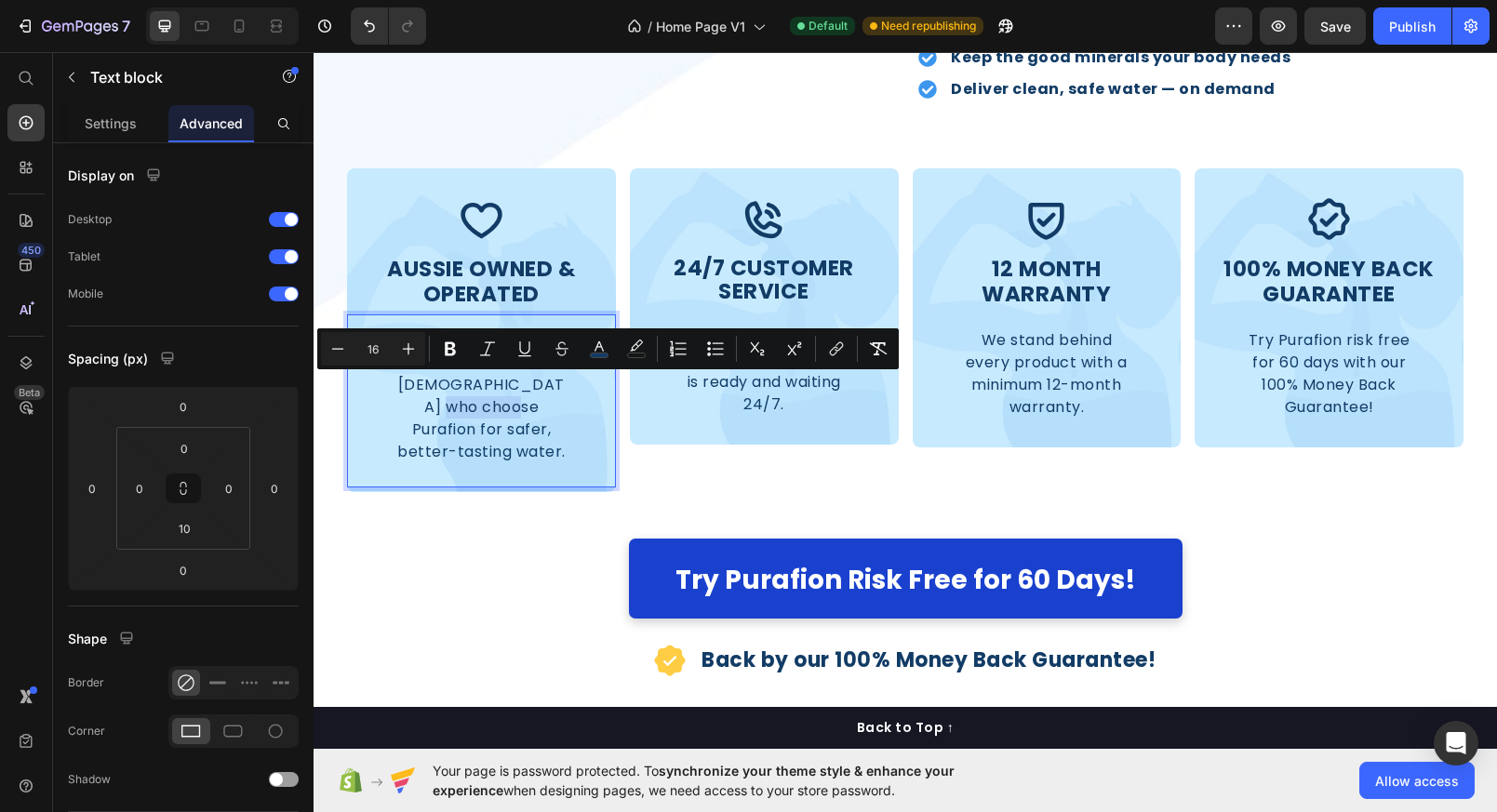 drag, startPoint x: 521, startPoint y: 391, endPoint x: 461, endPoint y: 388, distance: 60.074953 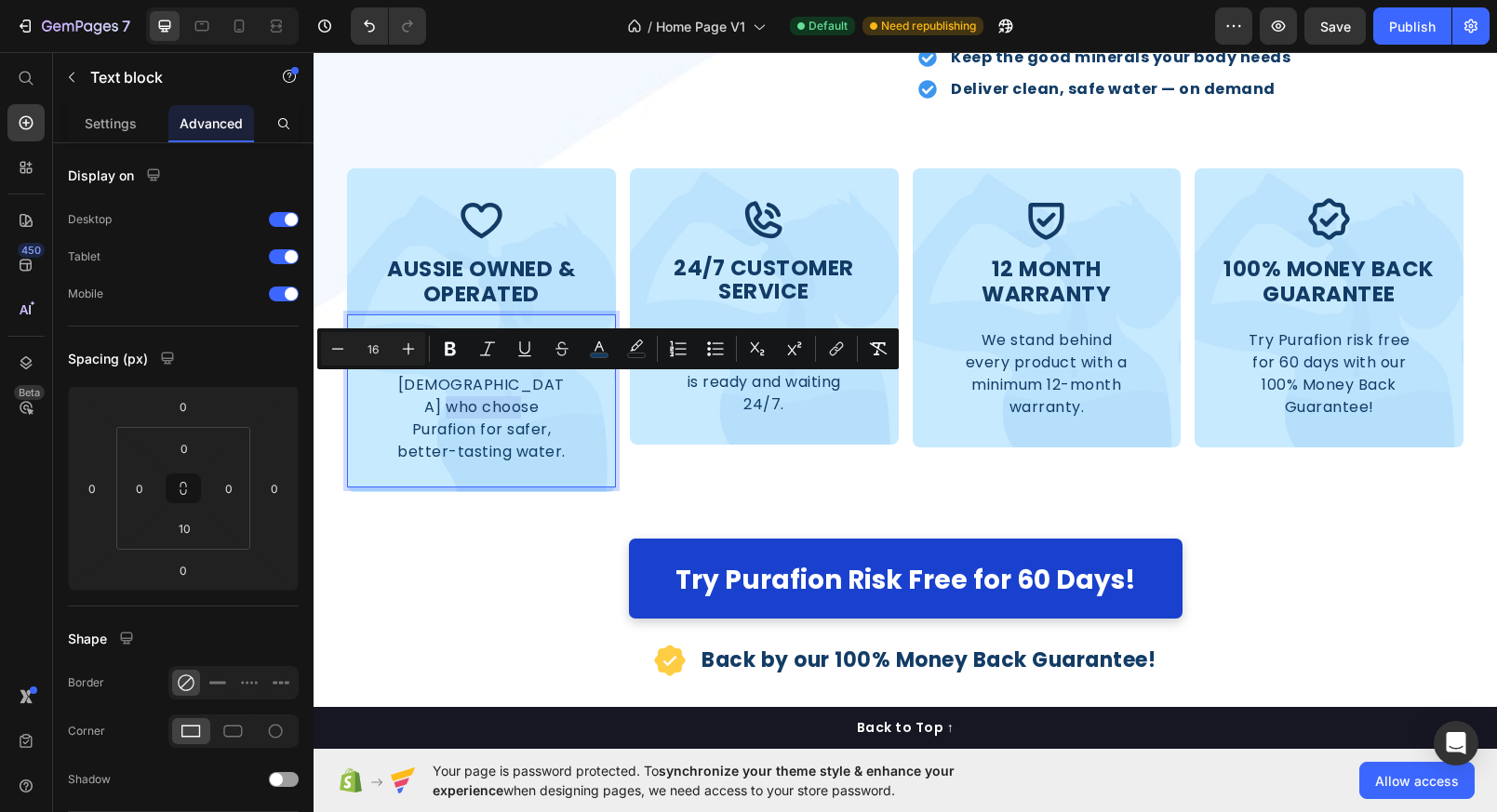 click on "Join thousands of other [DEMOGRAPHIC_DATA] who choose Purafion for safer, better-tasting water." at bounding box center [481, 395] 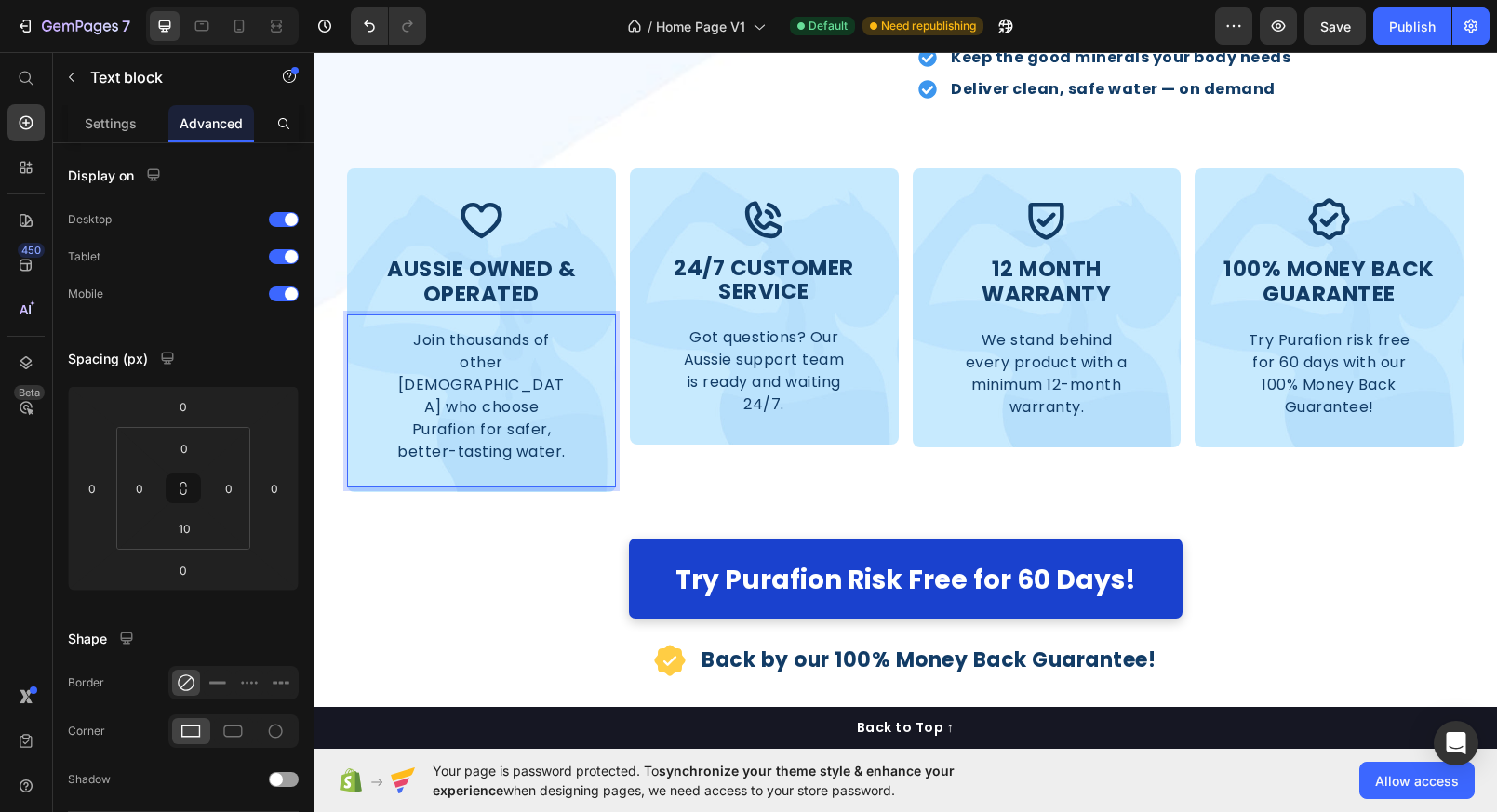 click on "Join thousands of other [DEMOGRAPHIC_DATA] who choose Purafion for safer, better-tasting water." at bounding box center [481, 395] 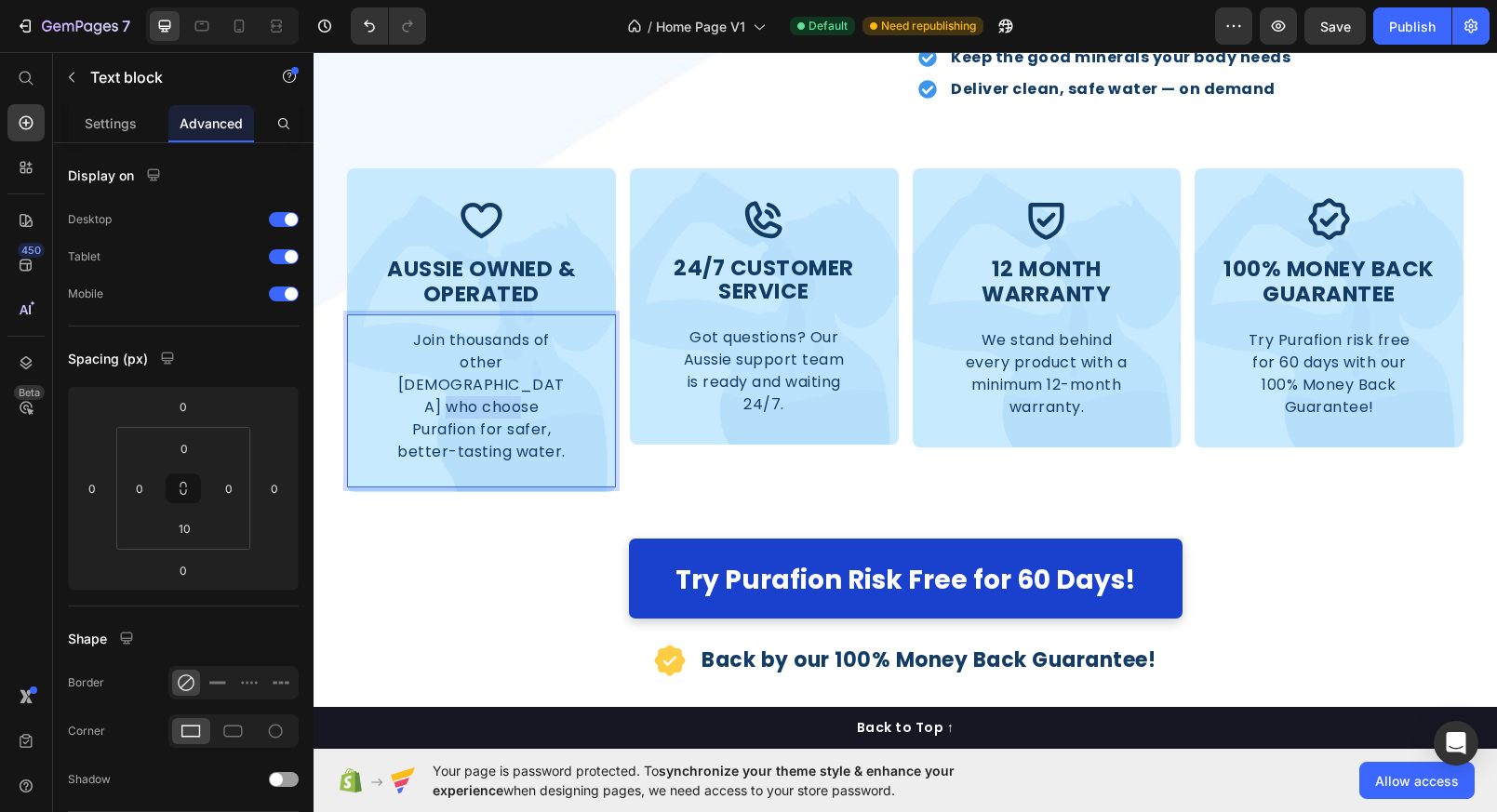 click on "Join thousands of other [DEMOGRAPHIC_DATA] who choose Purafion for safer, better-tasting water." at bounding box center [481, 395] 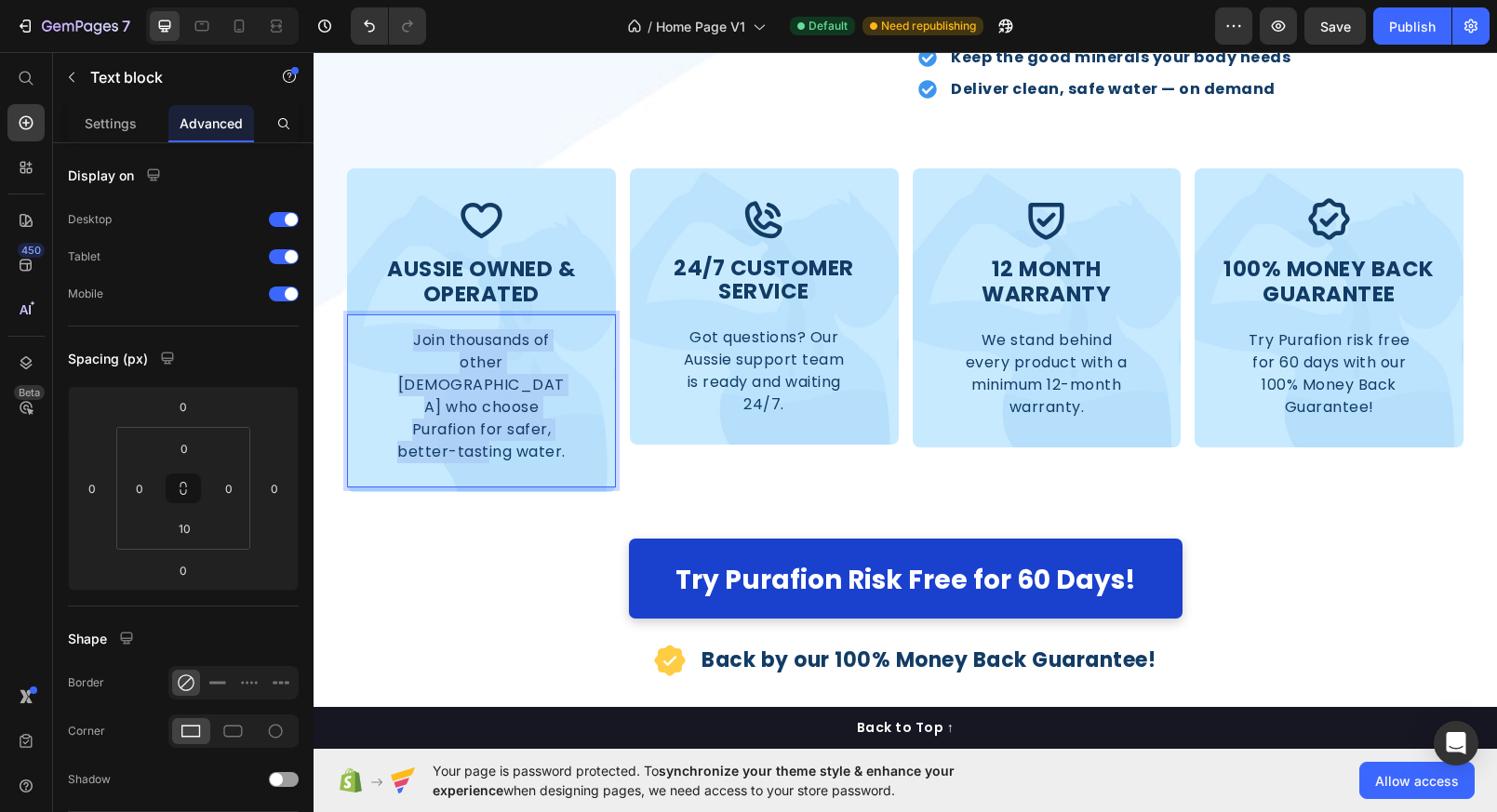 click on "Join thousands of other [DEMOGRAPHIC_DATA] who choose Purafion for safer, better-tasting water." at bounding box center (481, 395) 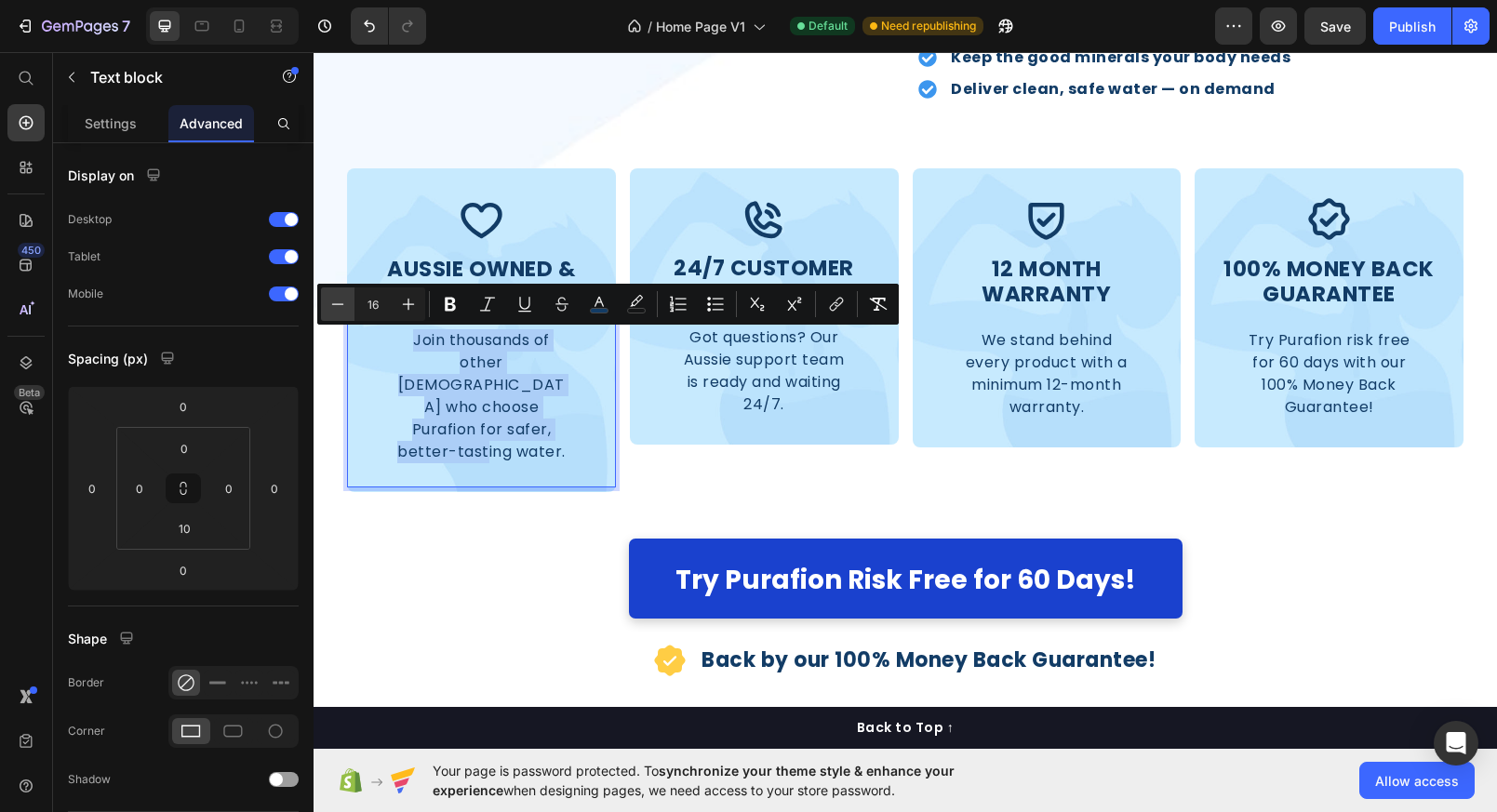 click 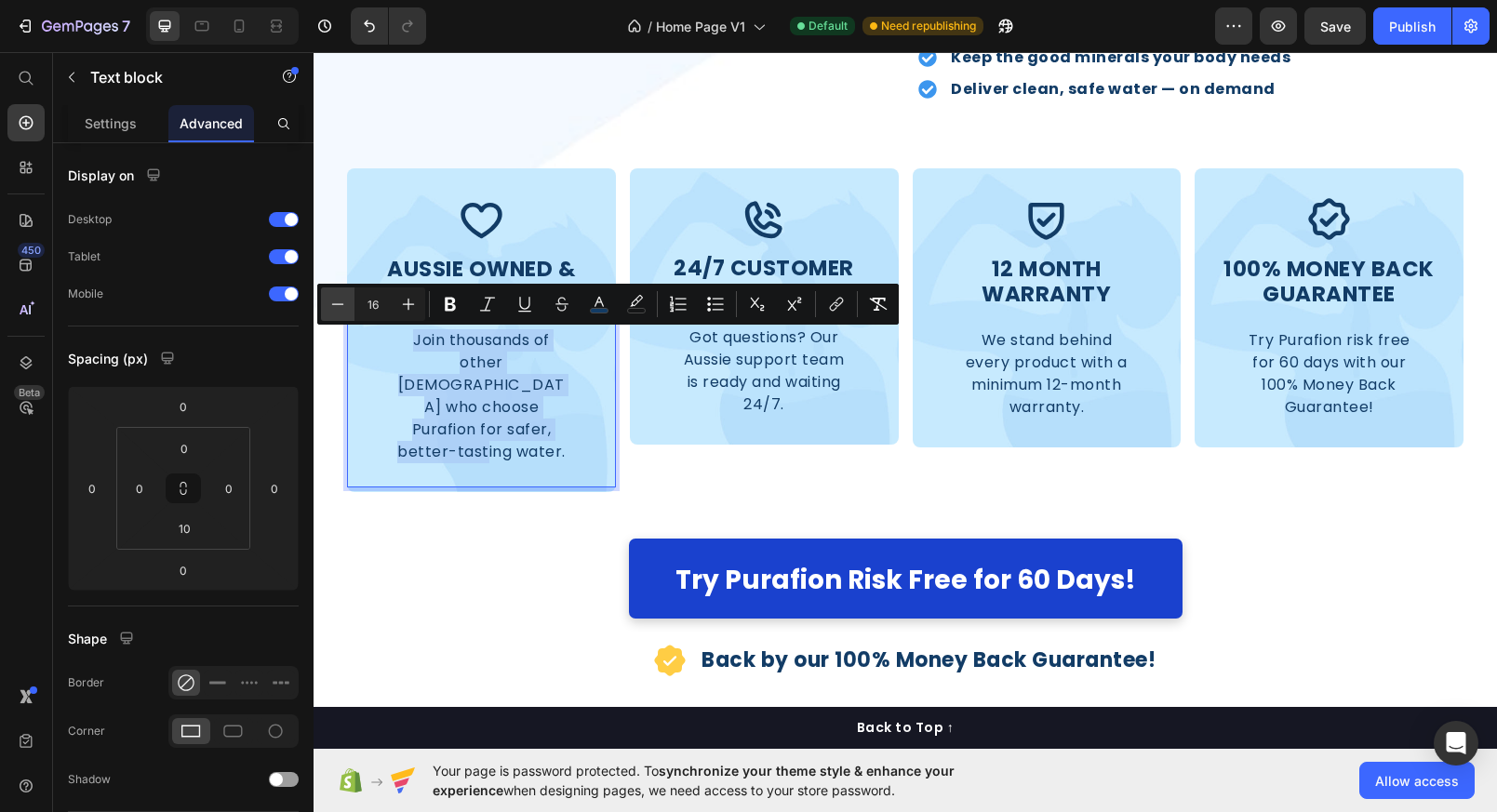 type on "15" 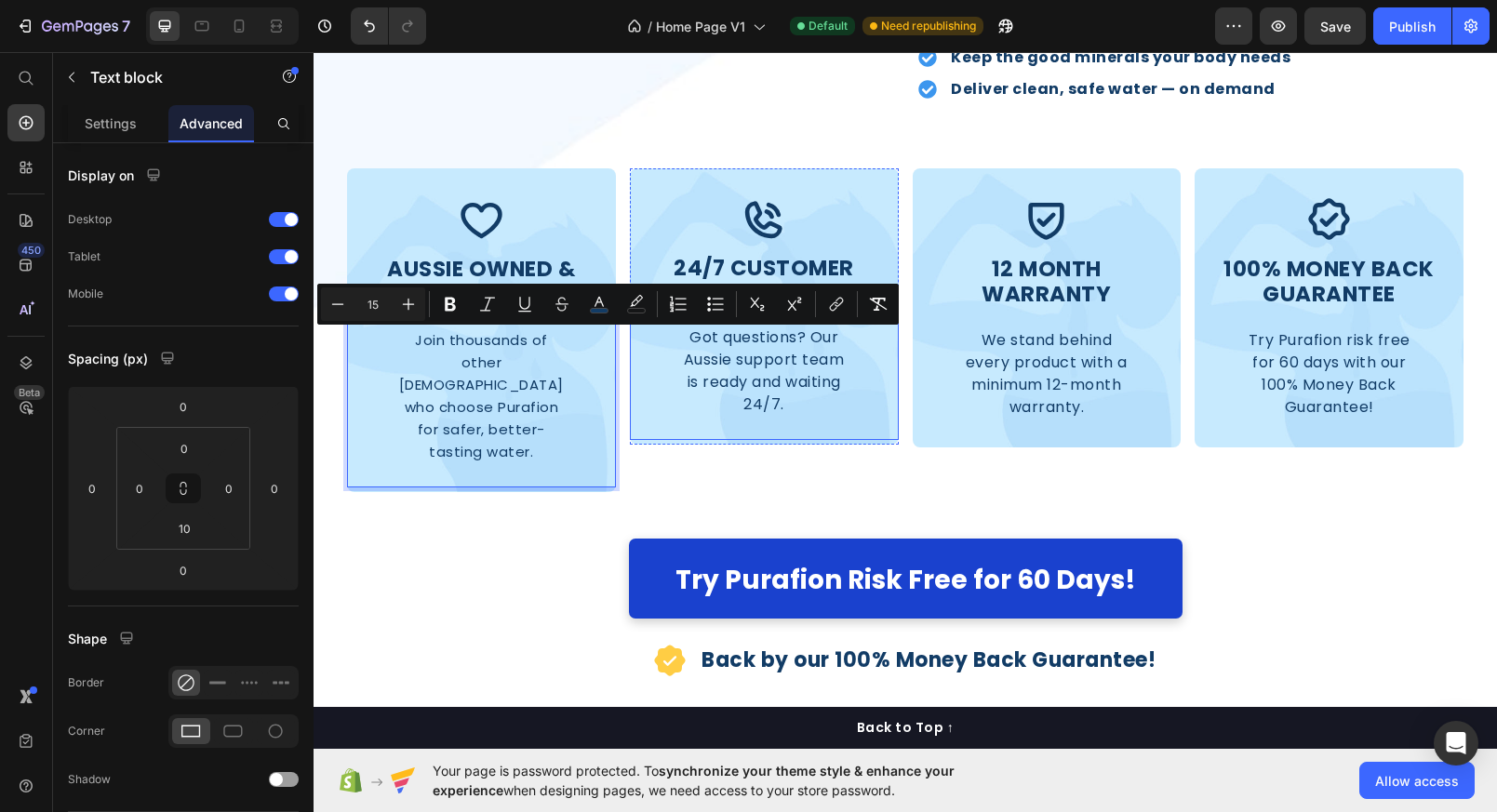click on "Got questions? Our Aussie support team is ready and waiting 24/7." at bounding box center [764, 370] 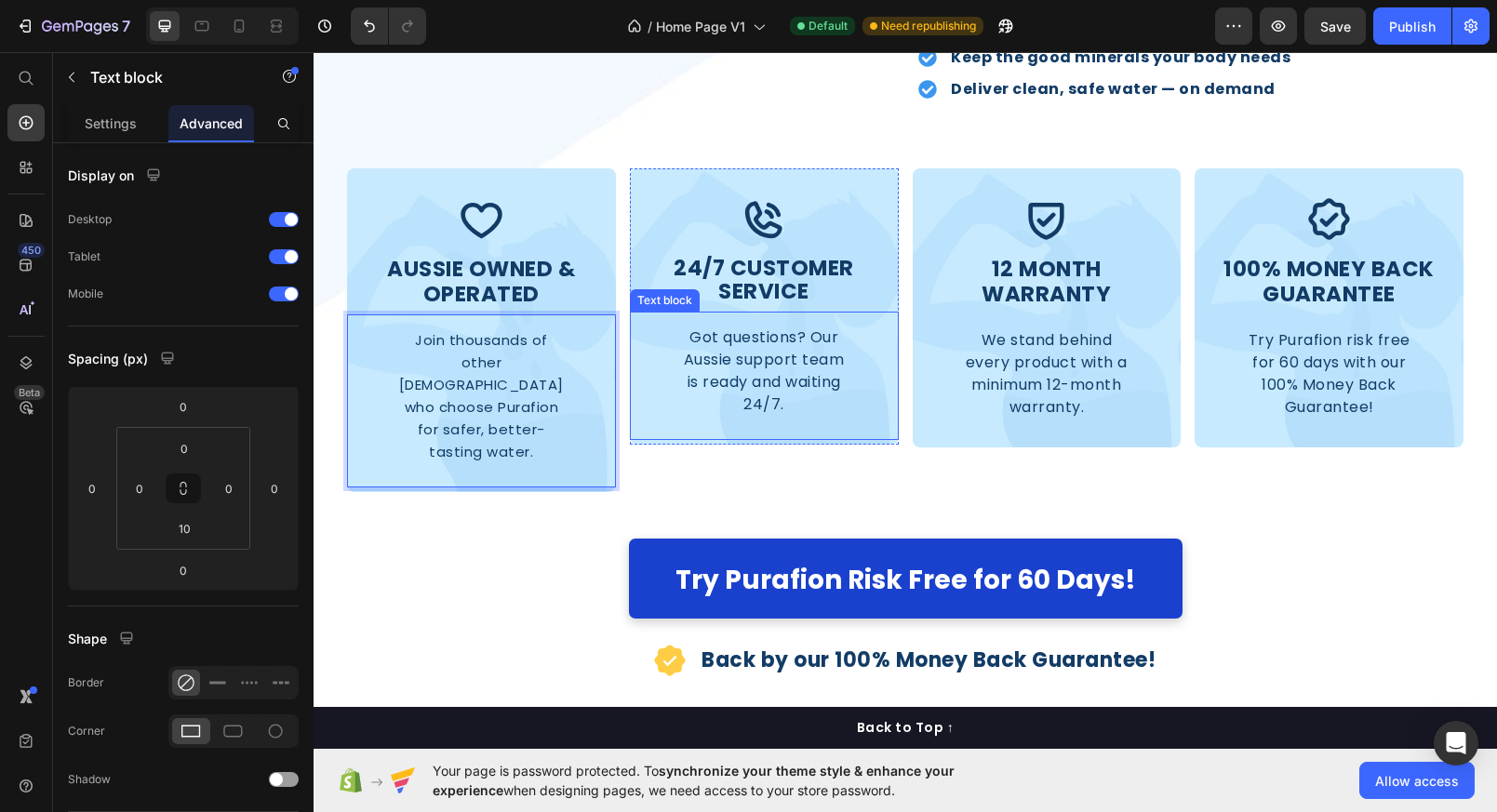 click on "Got questions? Our Aussie support team is ready and waiting 24/7." at bounding box center (764, 370) 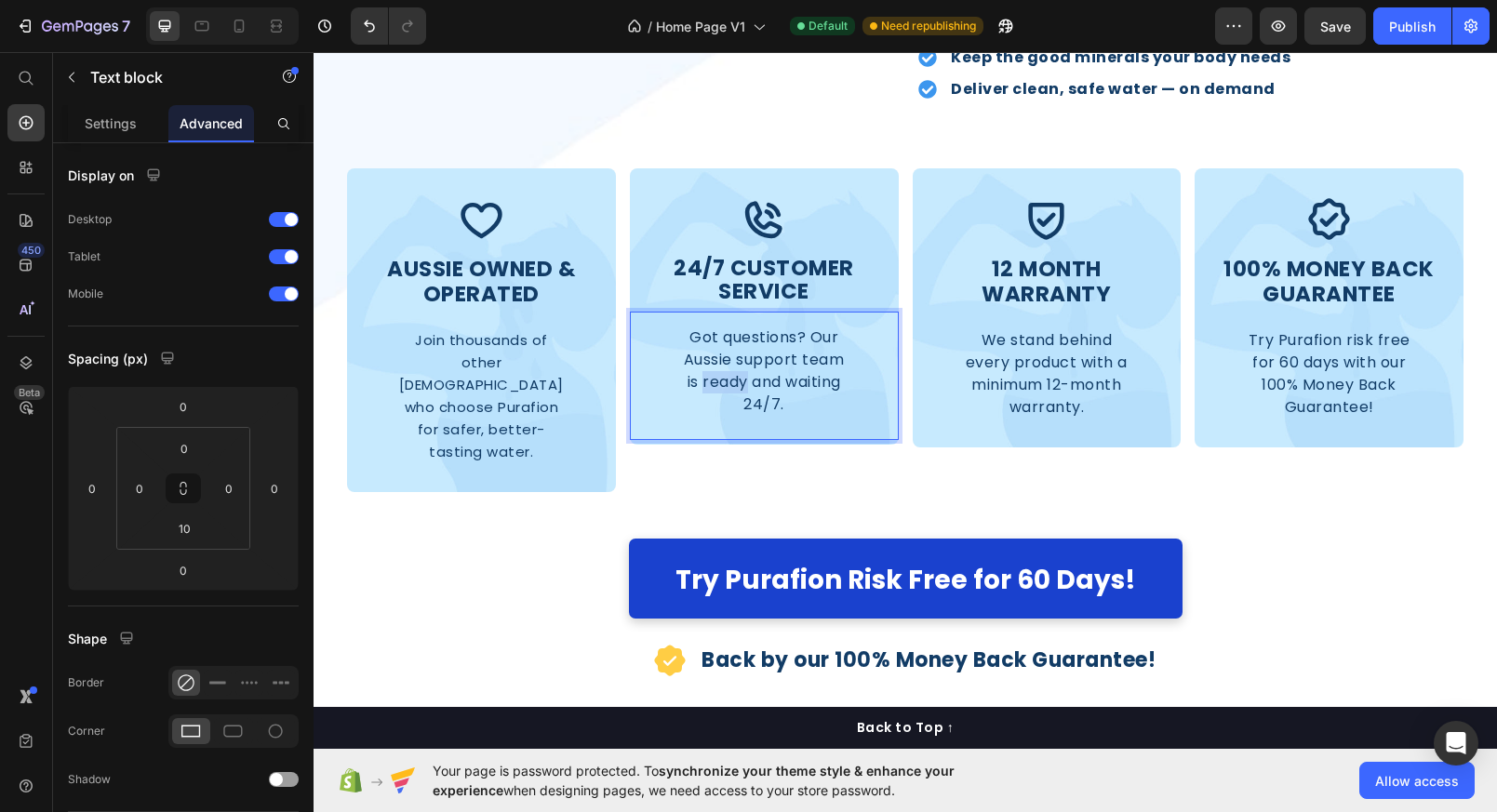 click on "Got questions? Our Aussie support team is ready and waiting 24/7." at bounding box center [764, 370] 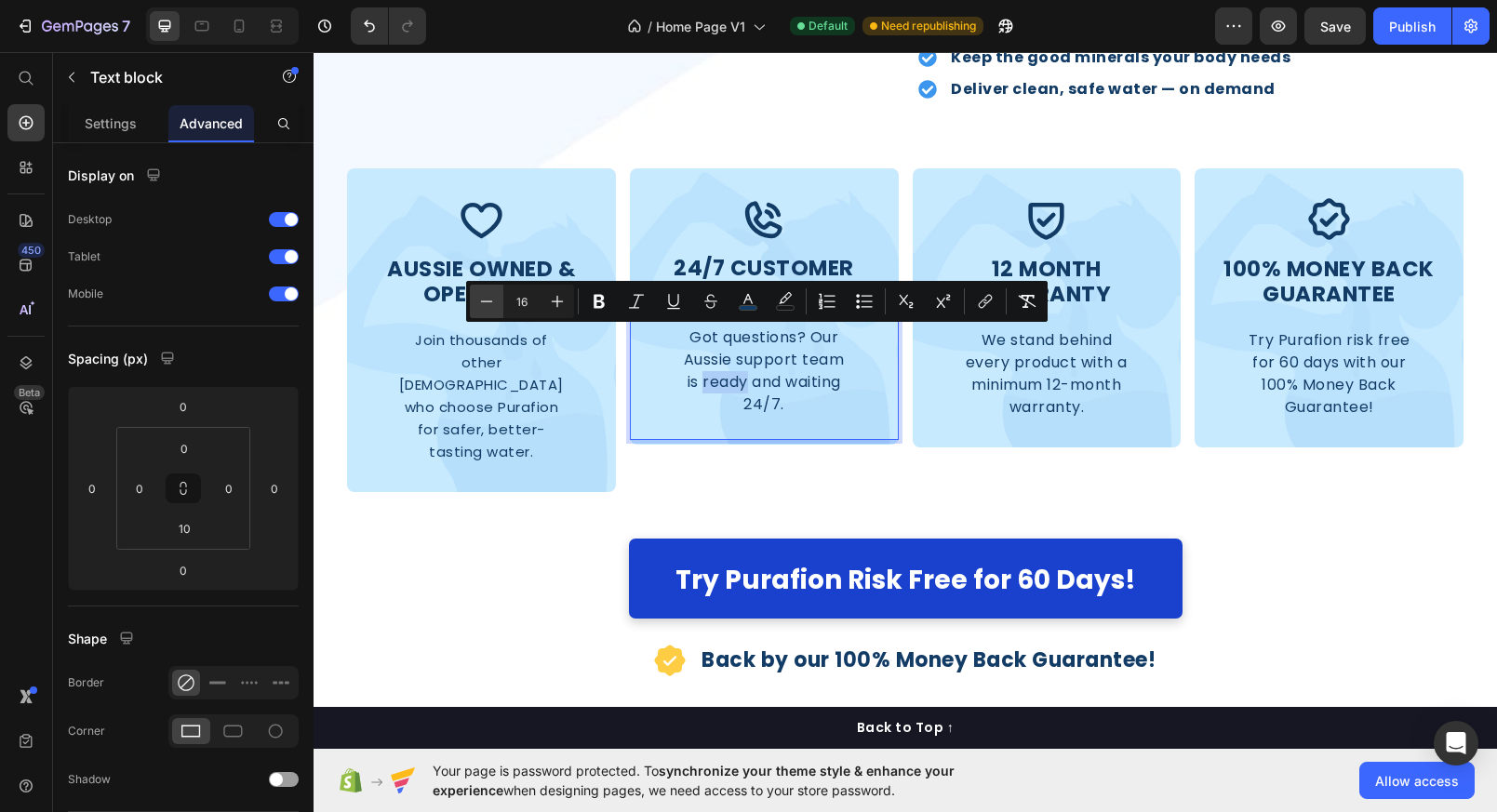 click 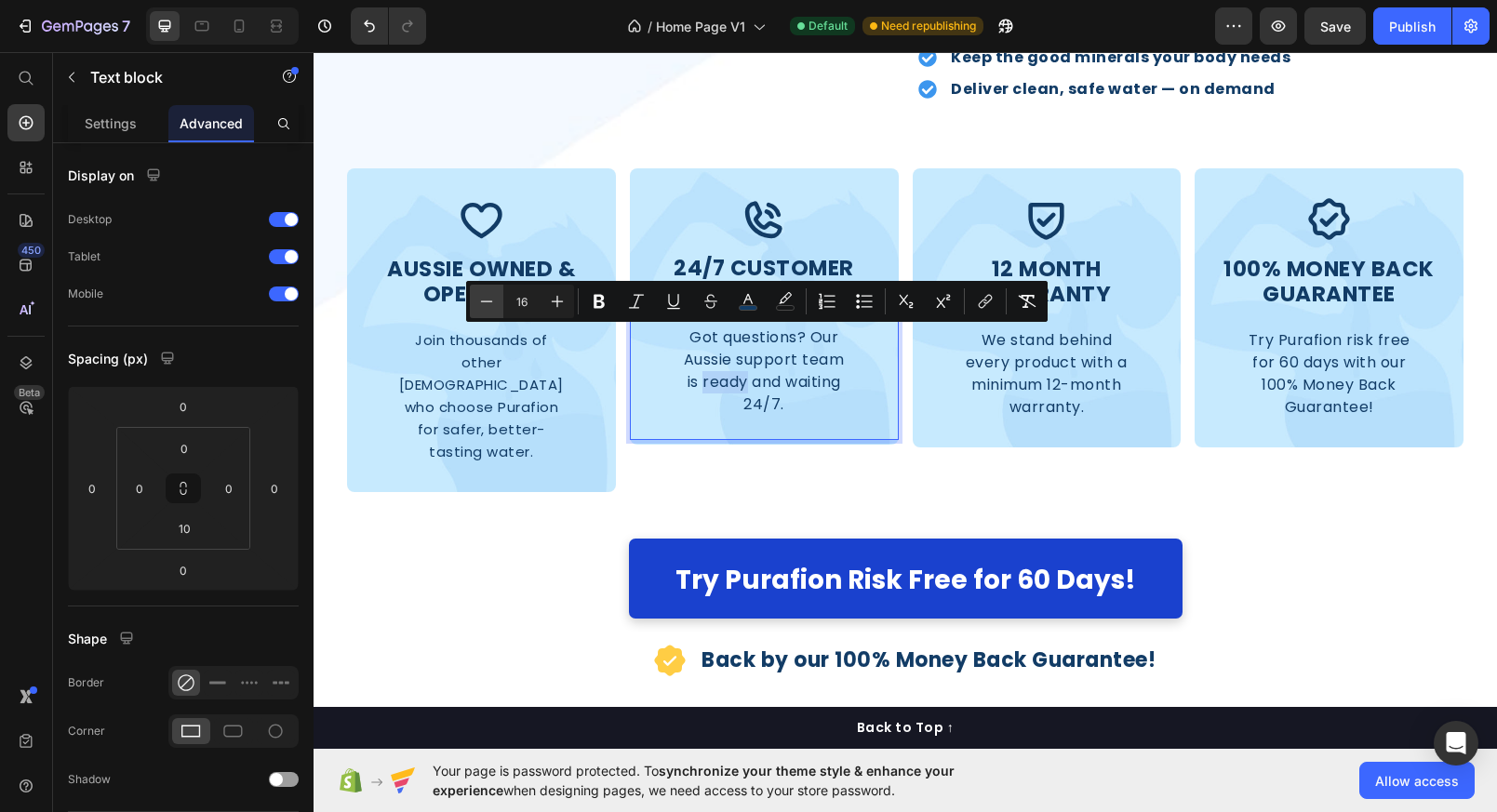type on "15" 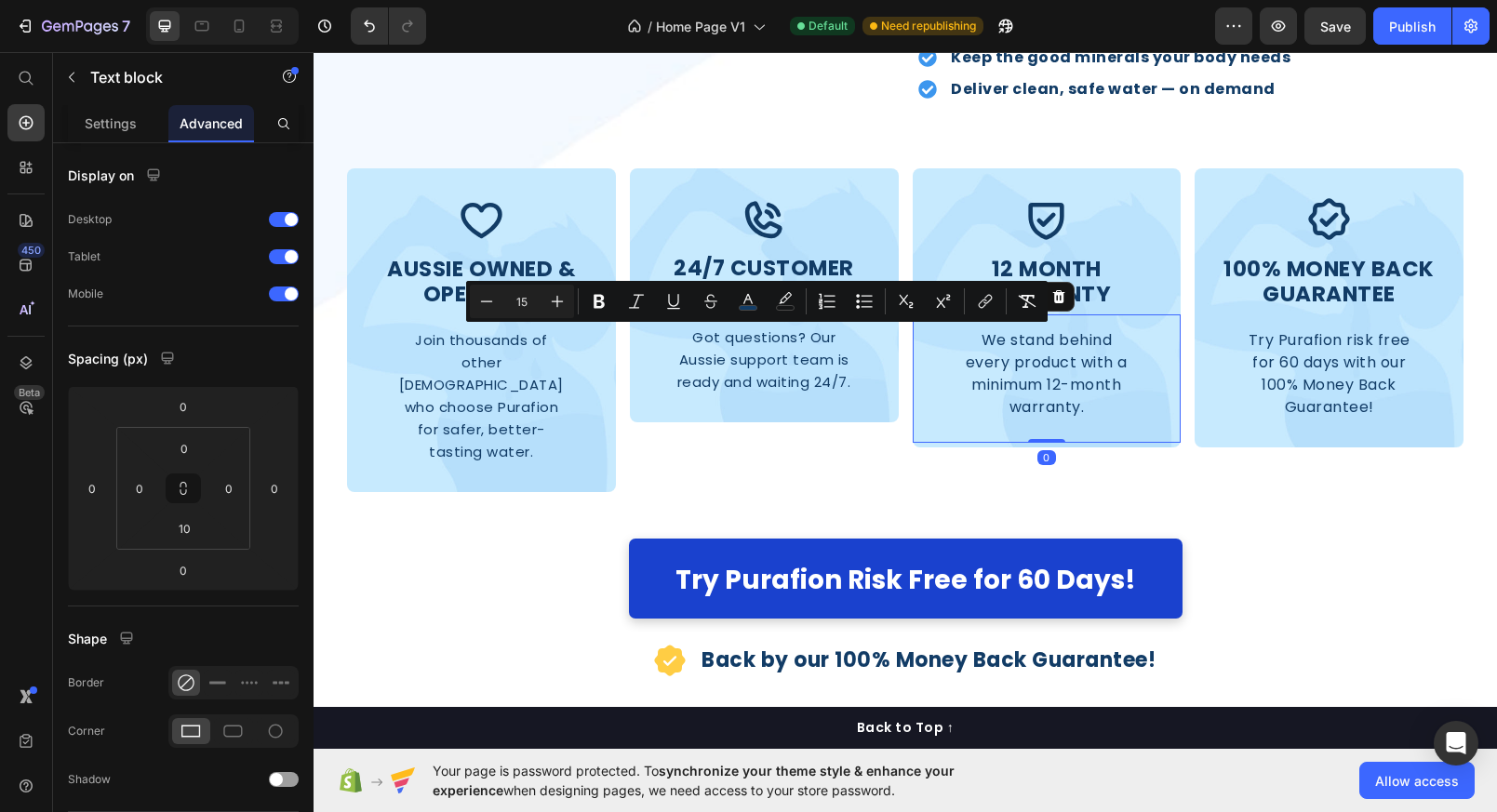 click on "We stand behind every product with a minimum 12-month warranty." at bounding box center [1047, 373] 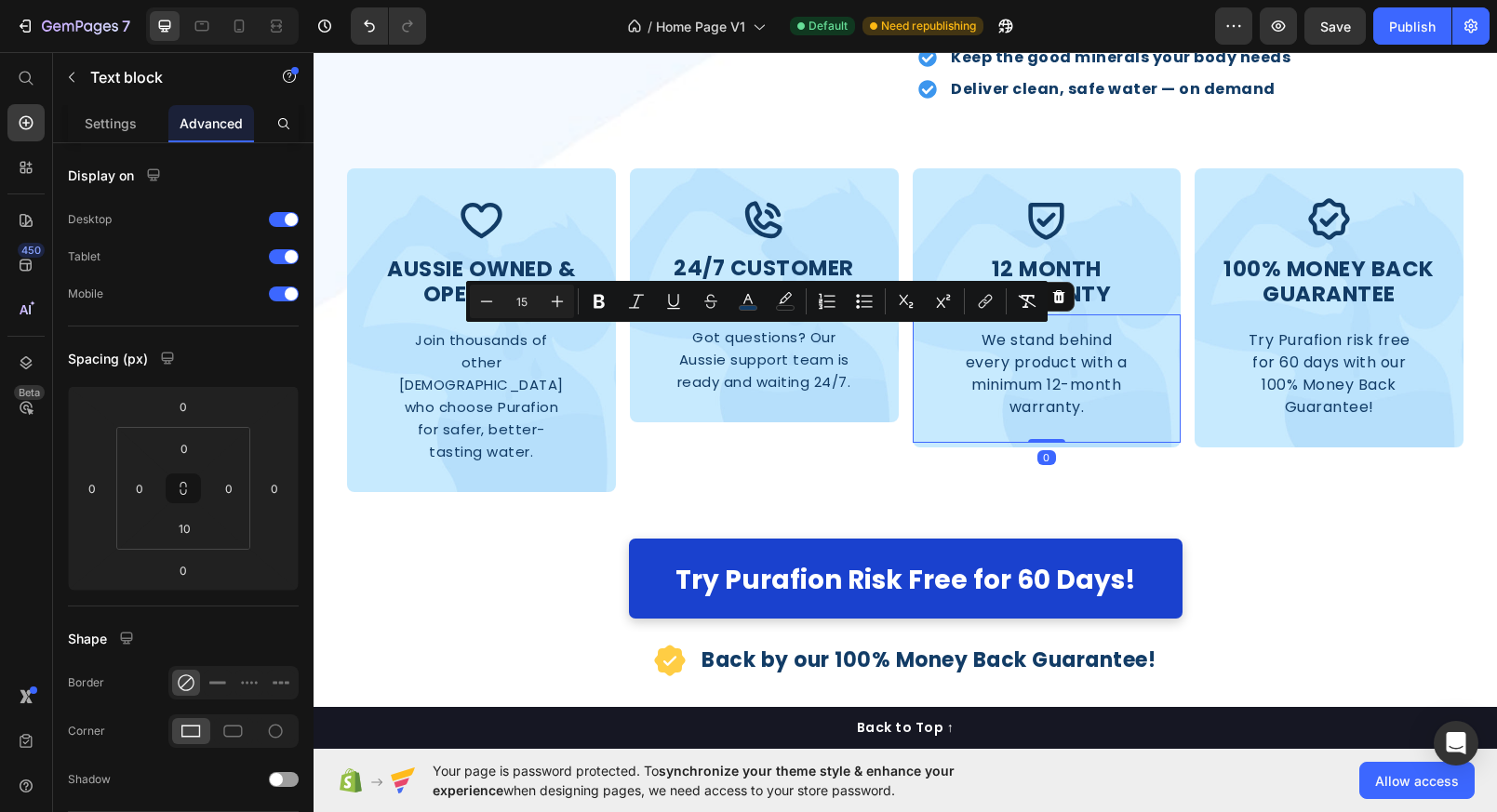 click on "We stand behind every product with a minimum 12-month warranty." at bounding box center [1047, 373] 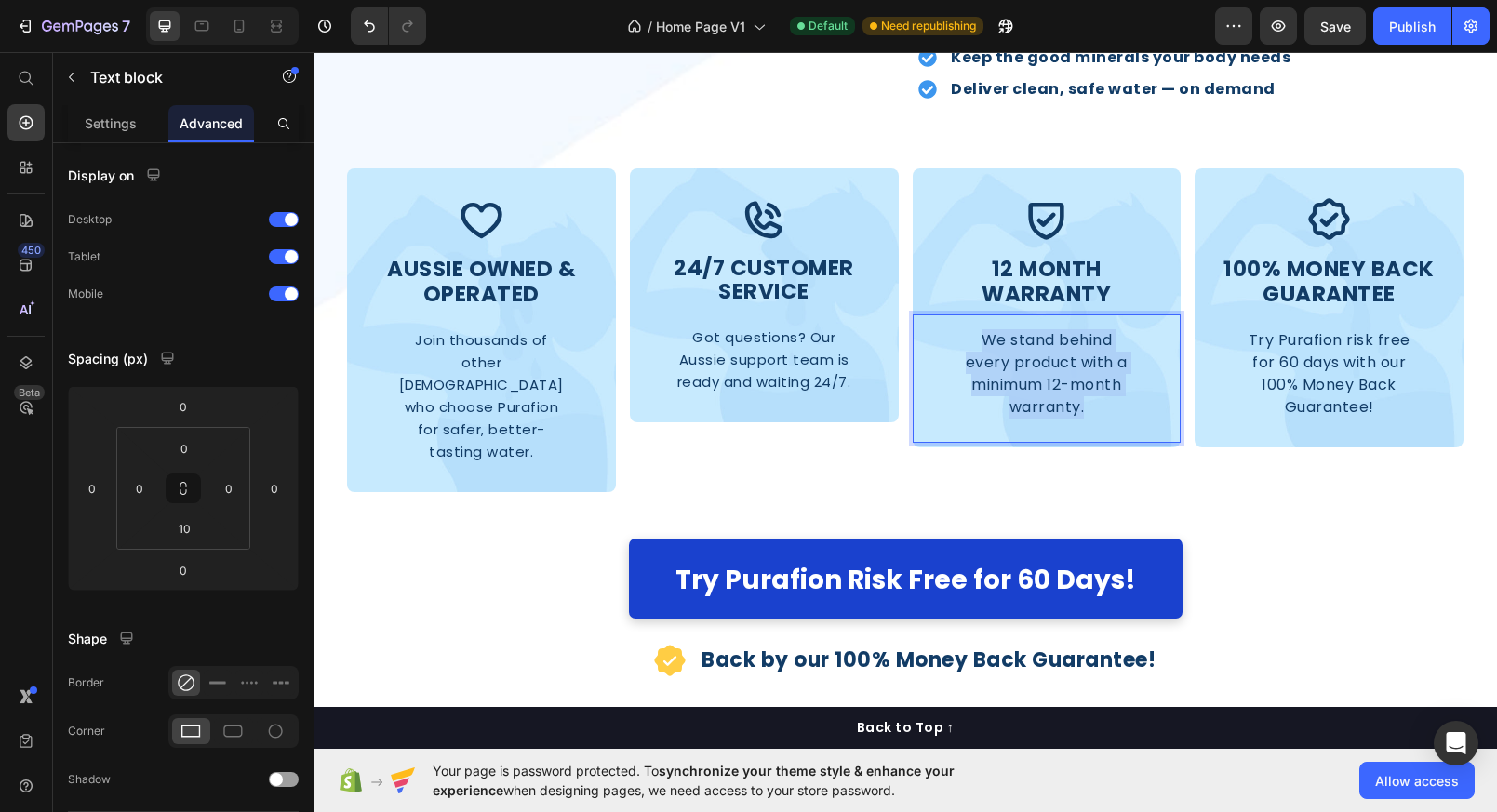 click on "We stand behind every product with a minimum 12-month warranty." at bounding box center [1047, 373] 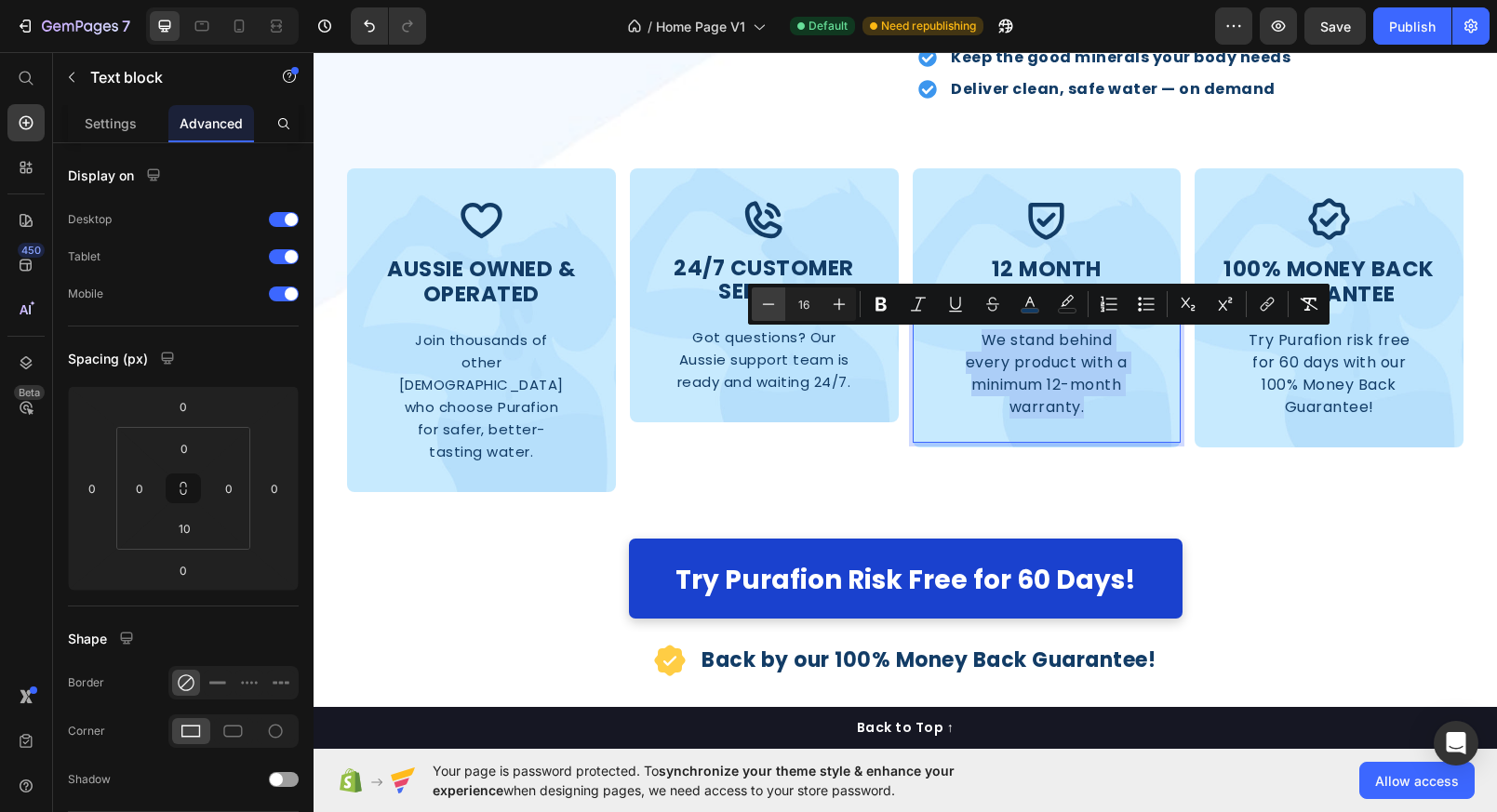 click 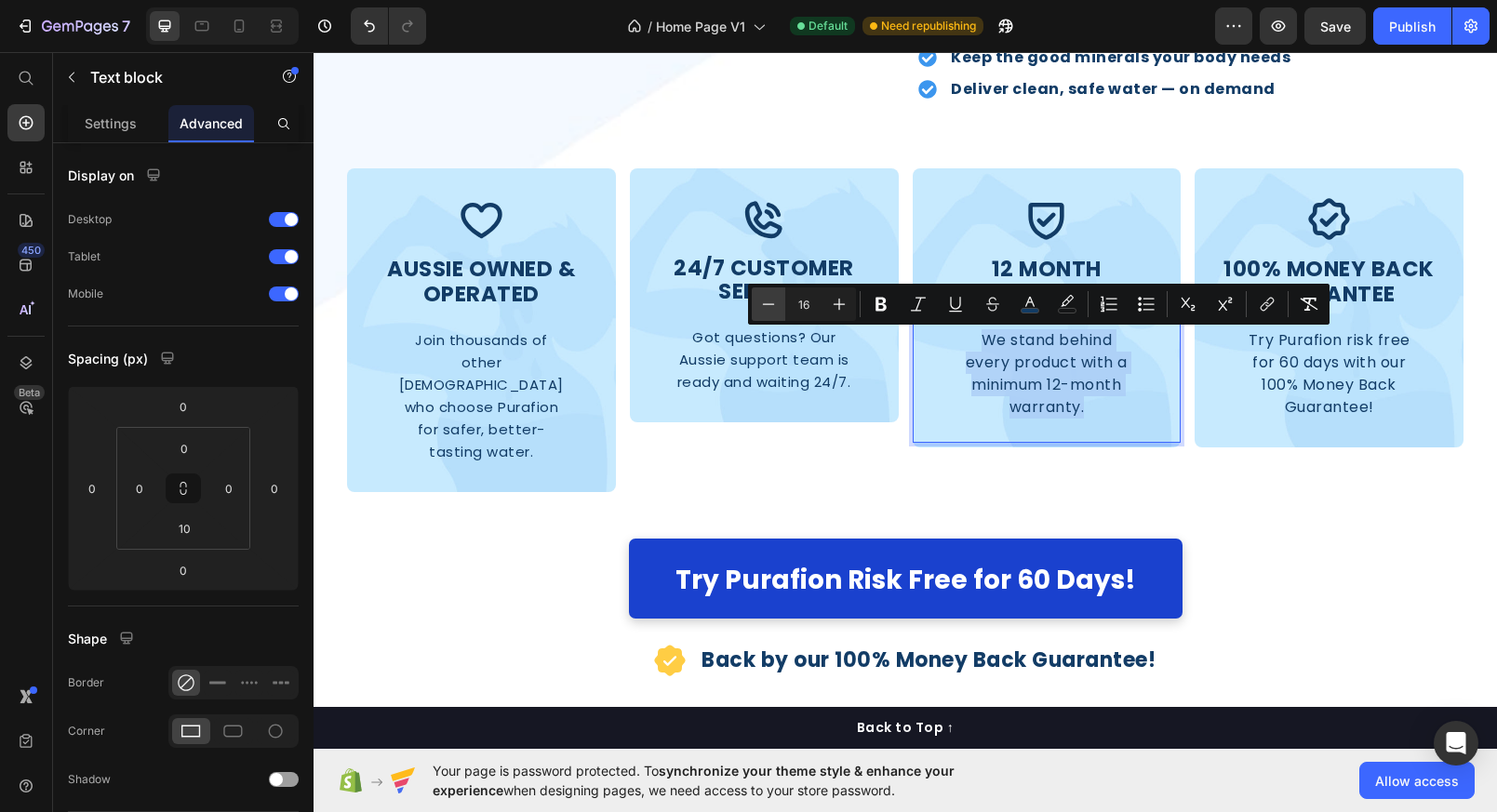 type on "15" 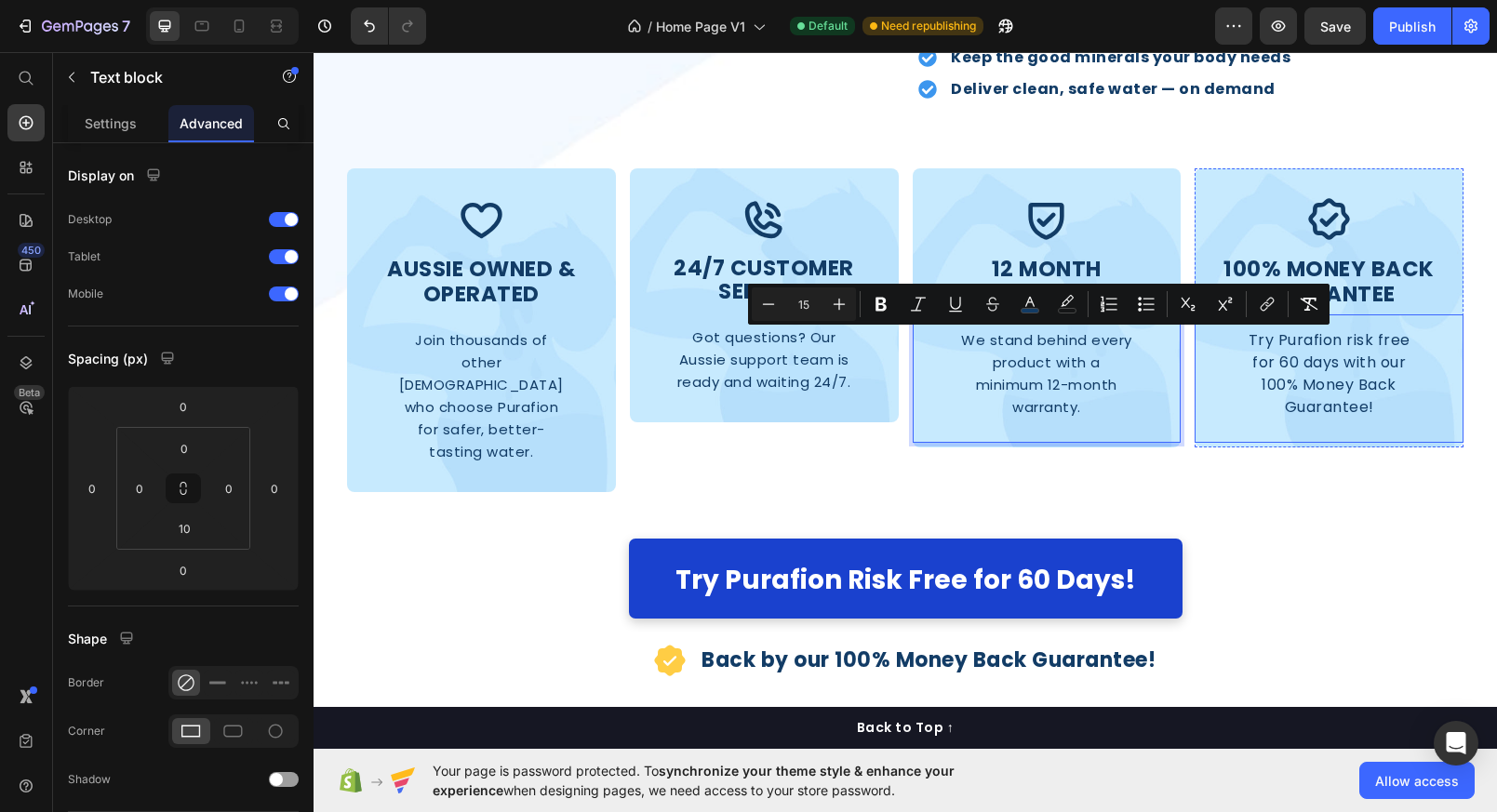 click on "Try Purafion risk free for 60 days with our 100% Money Back Guarantee!" at bounding box center [1330, 373] 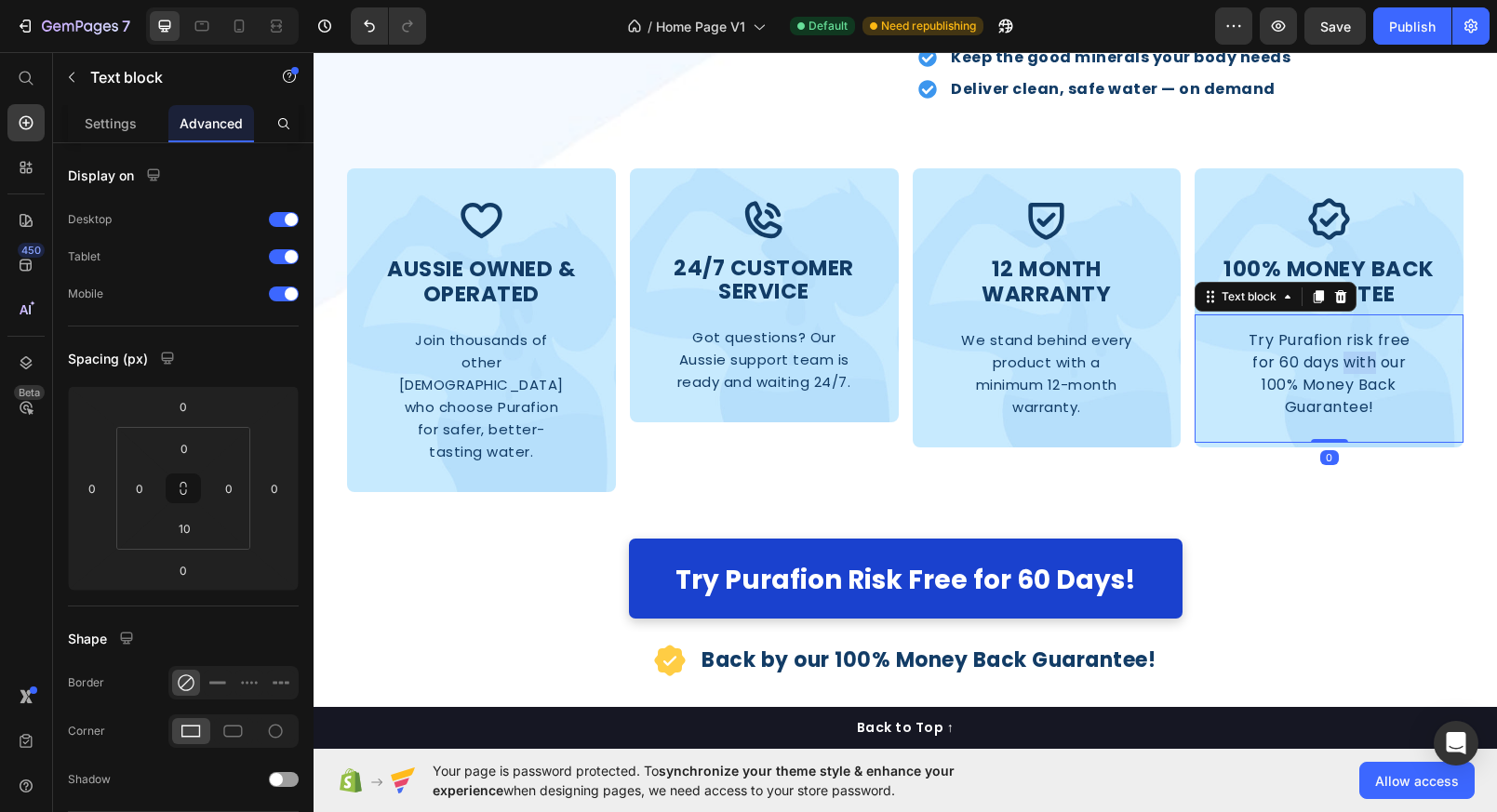 click on "Try Purafion risk free for 60 days with our 100% Money Back Guarantee!" at bounding box center [1330, 373] 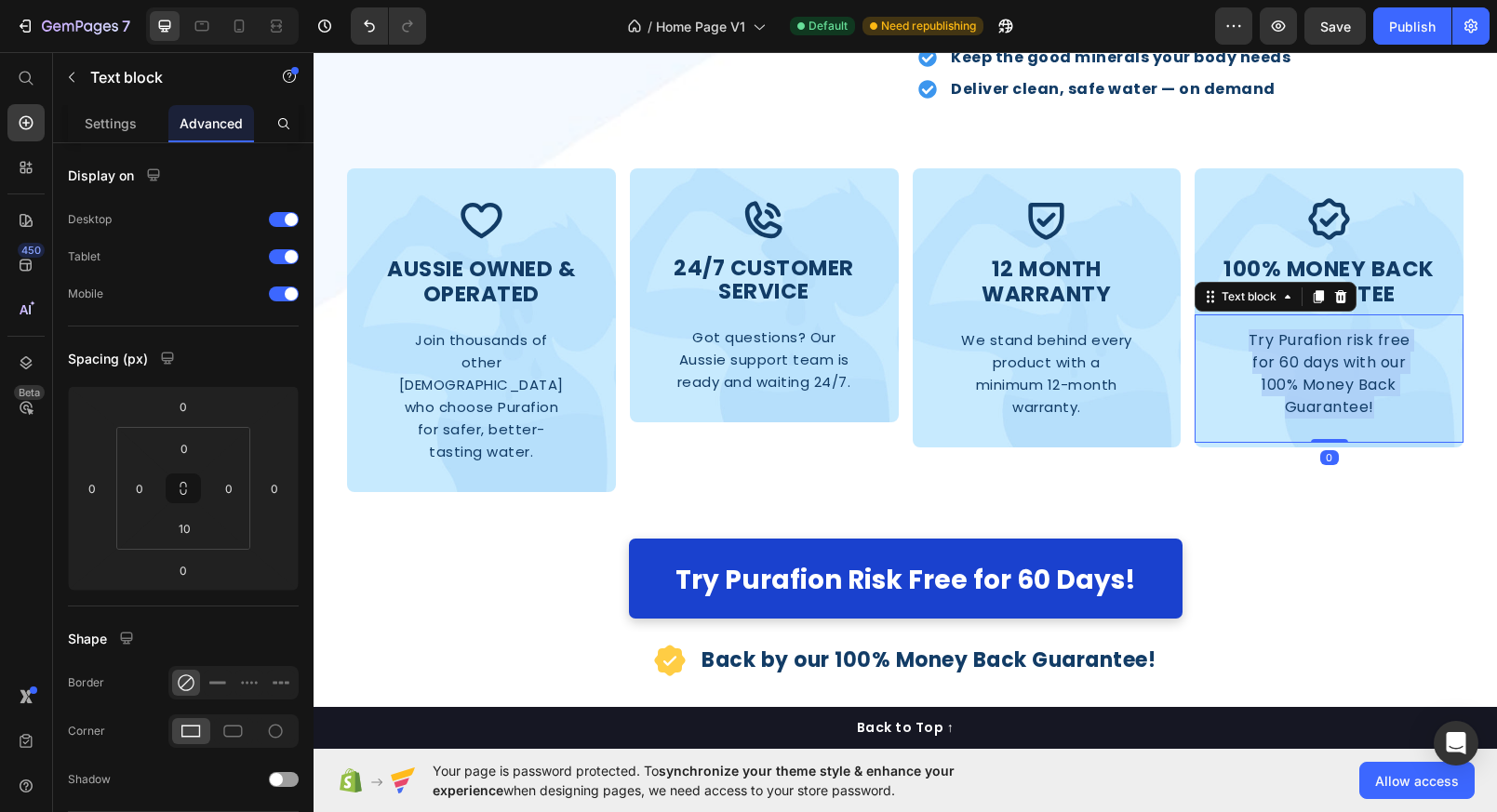 click on "Try Purafion risk free for 60 days with our 100% Money Back Guarantee!" at bounding box center [1330, 373] 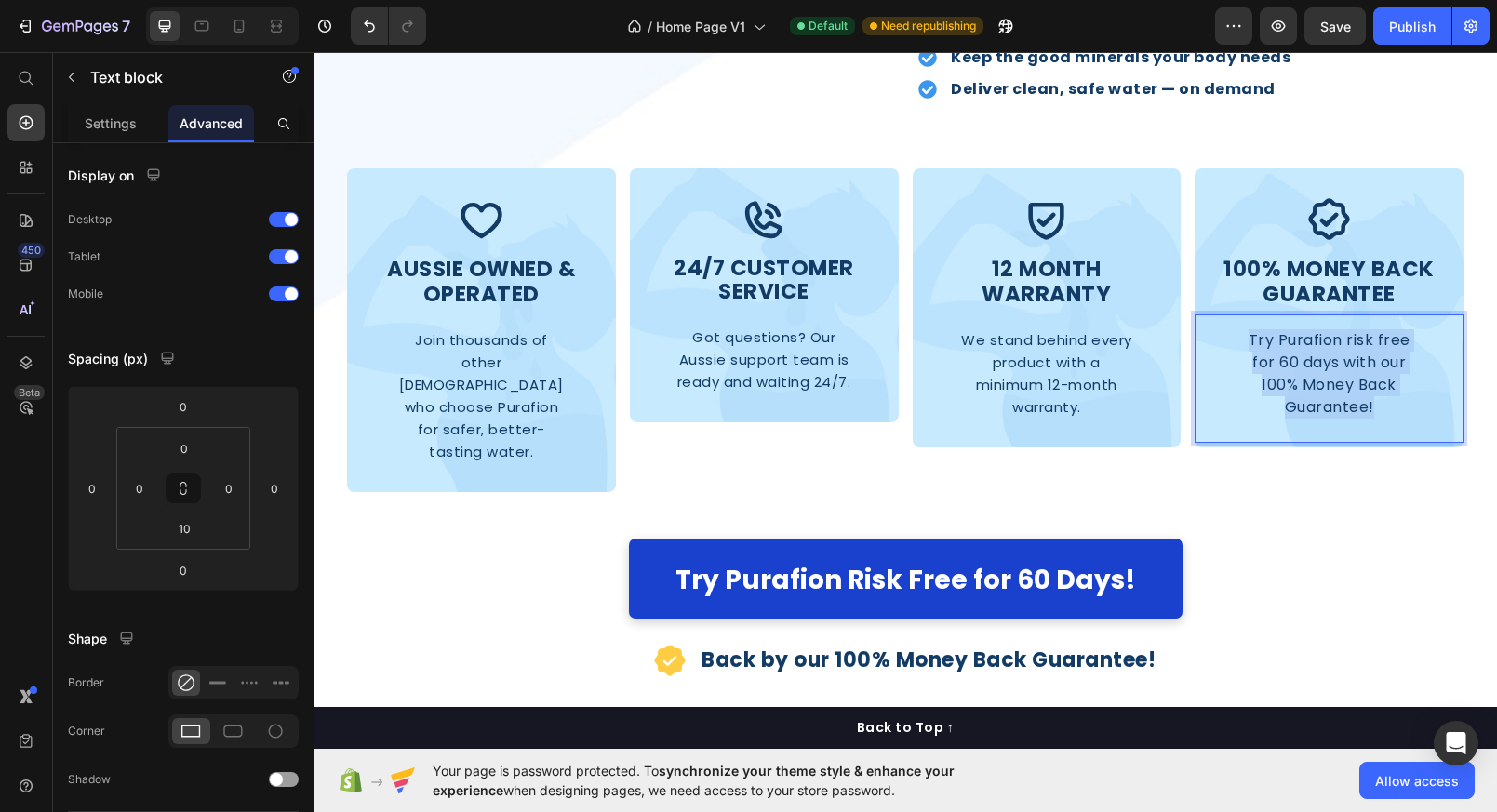 click on "Try Purafion risk free for 60 days with our 100% Money Back Guarantee!" at bounding box center [1330, 373] 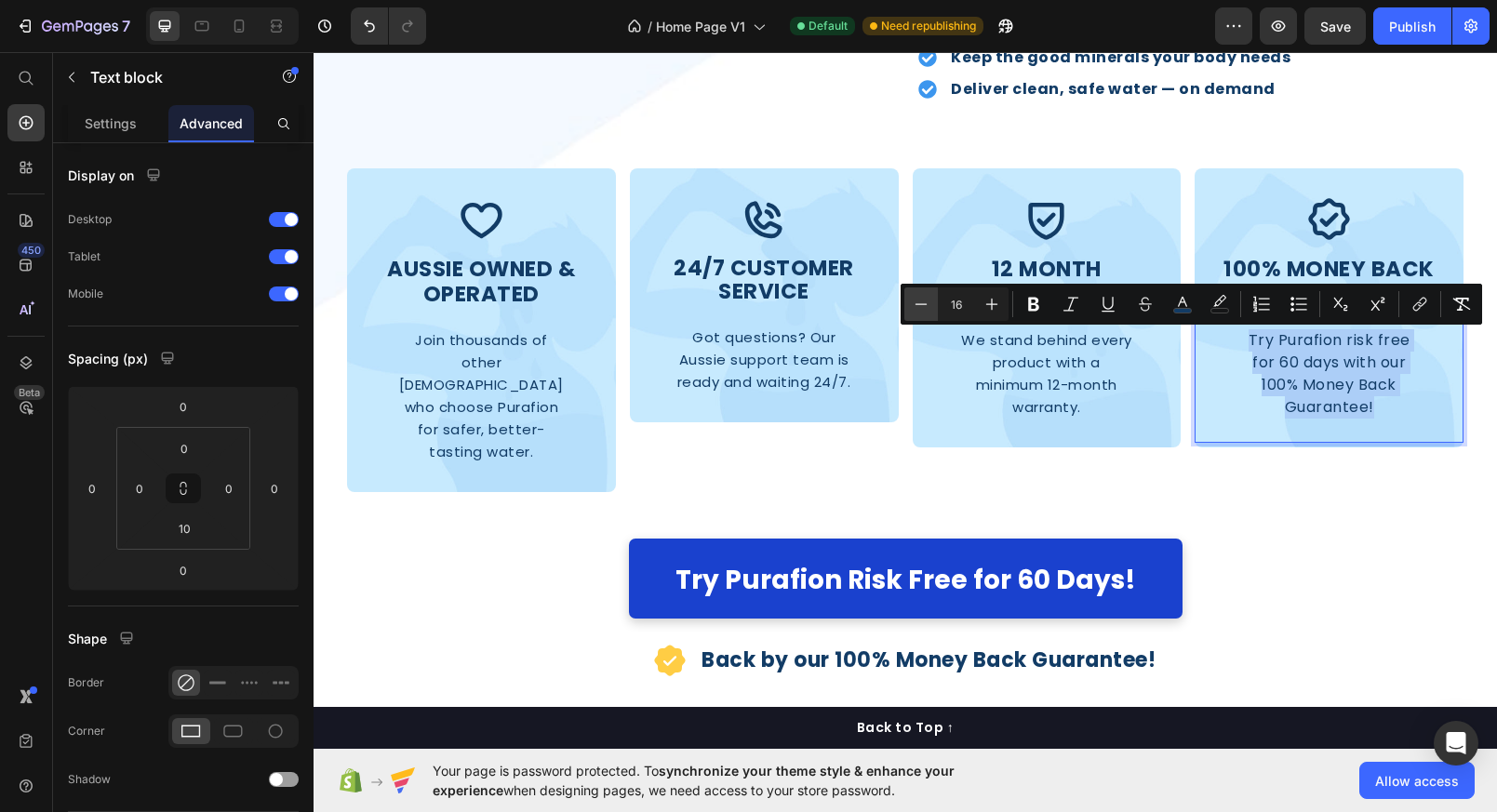 click on "Minus" at bounding box center [921, 304] 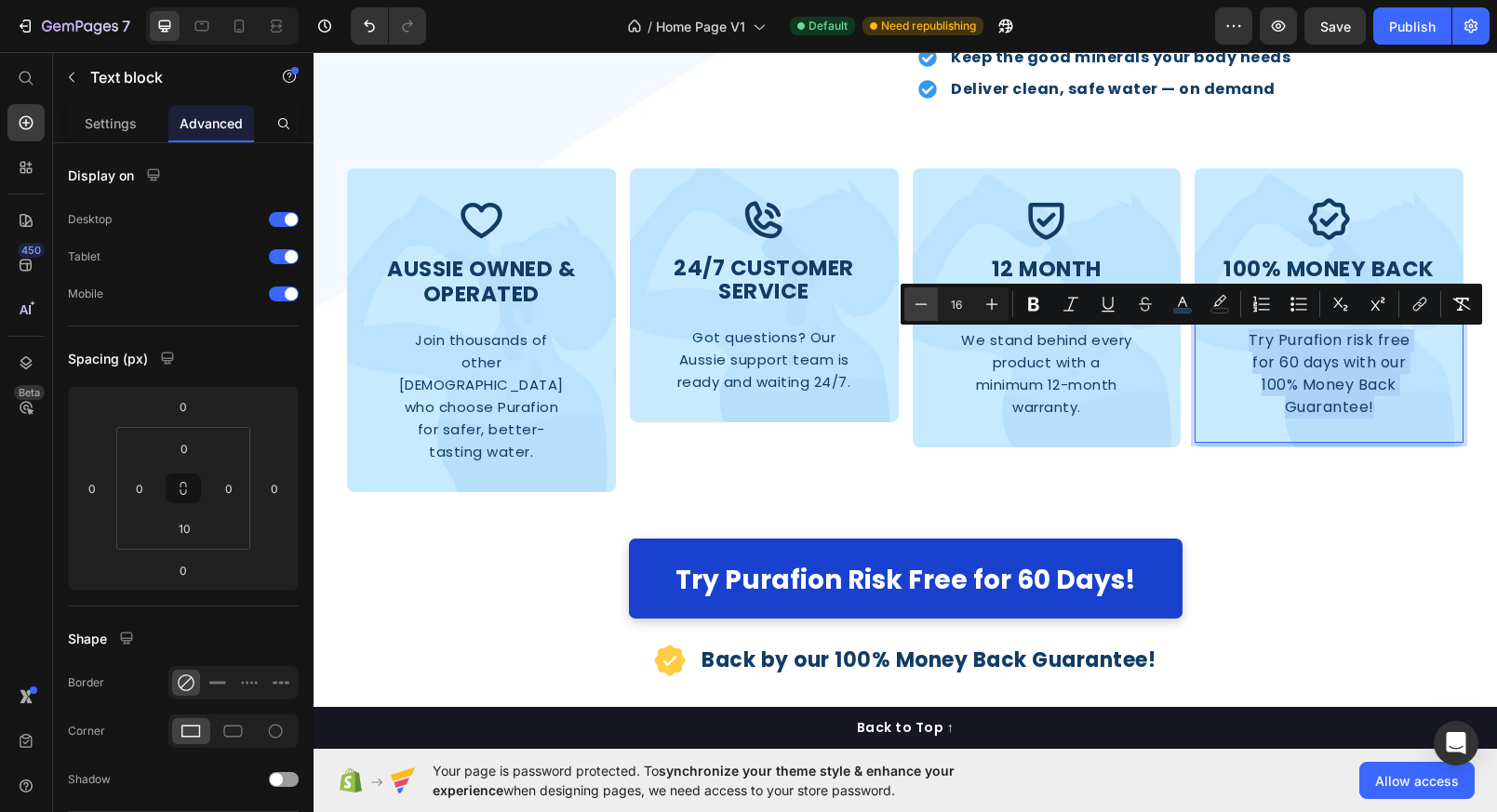 type on "15" 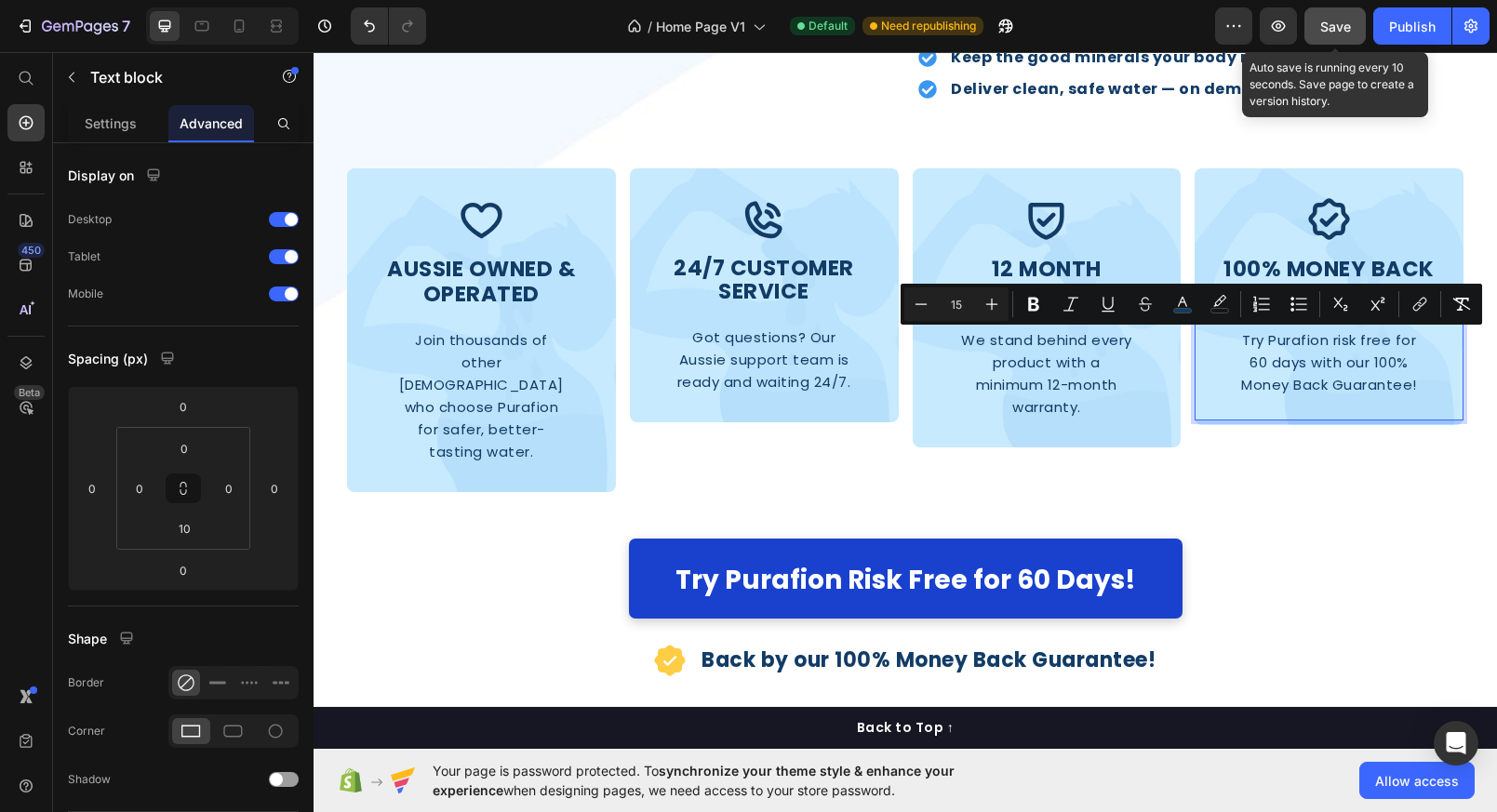 click on "Save" at bounding box center (1335, 26) 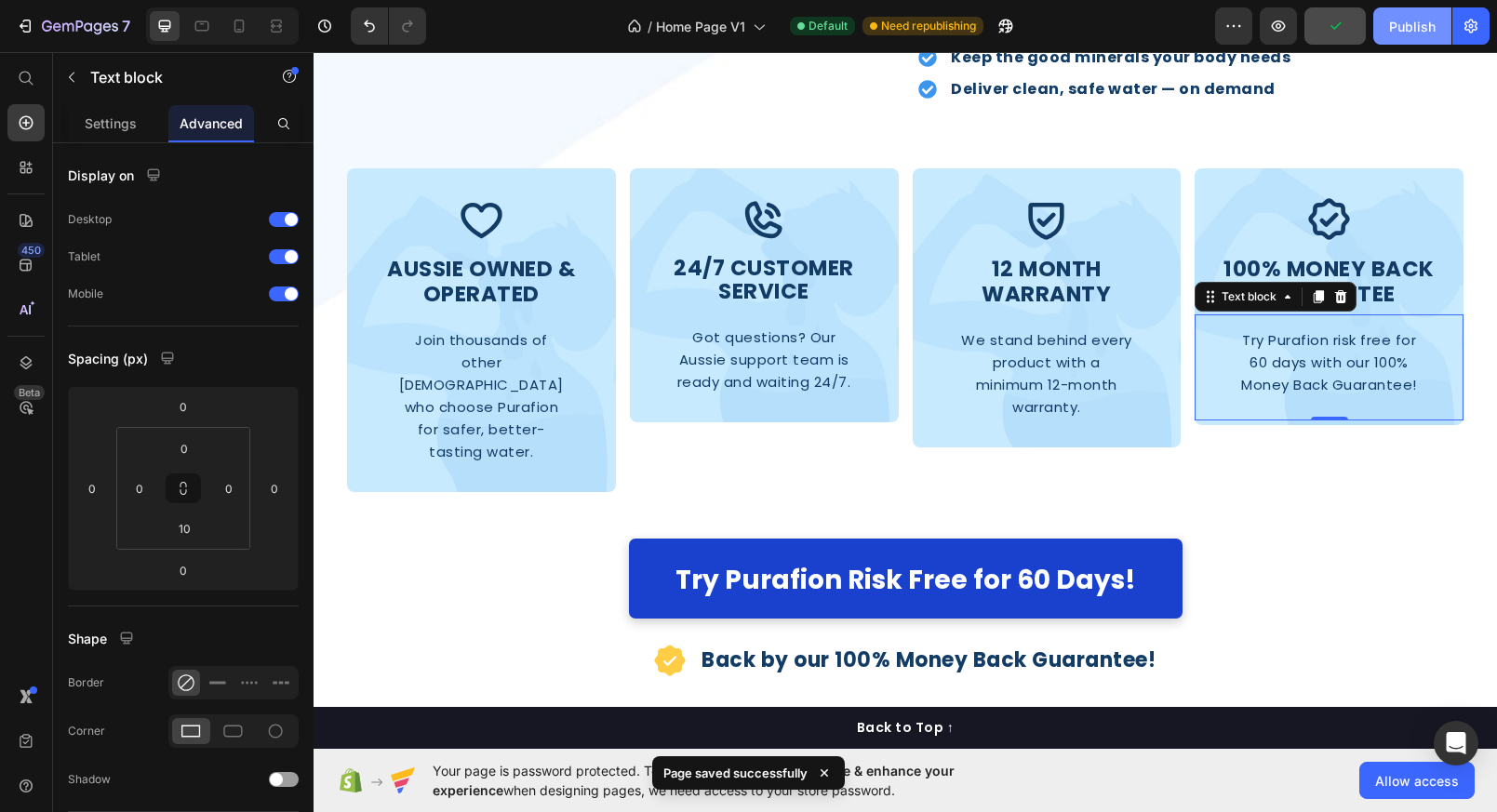click on "Publish" at bounding box center (1412, 26) 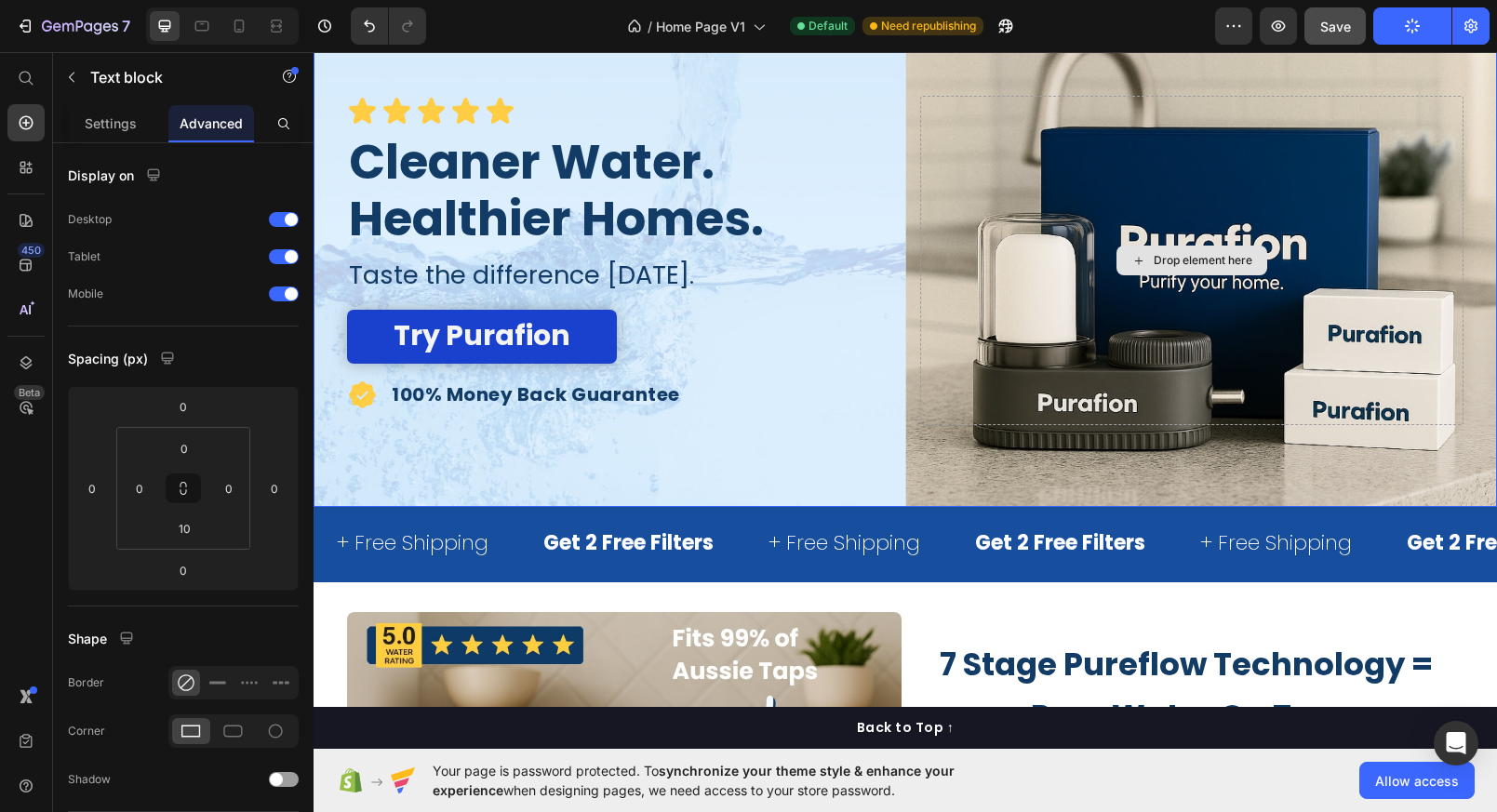 scroll, scrollTop: 0, scrollLeft: 0, axis: both 